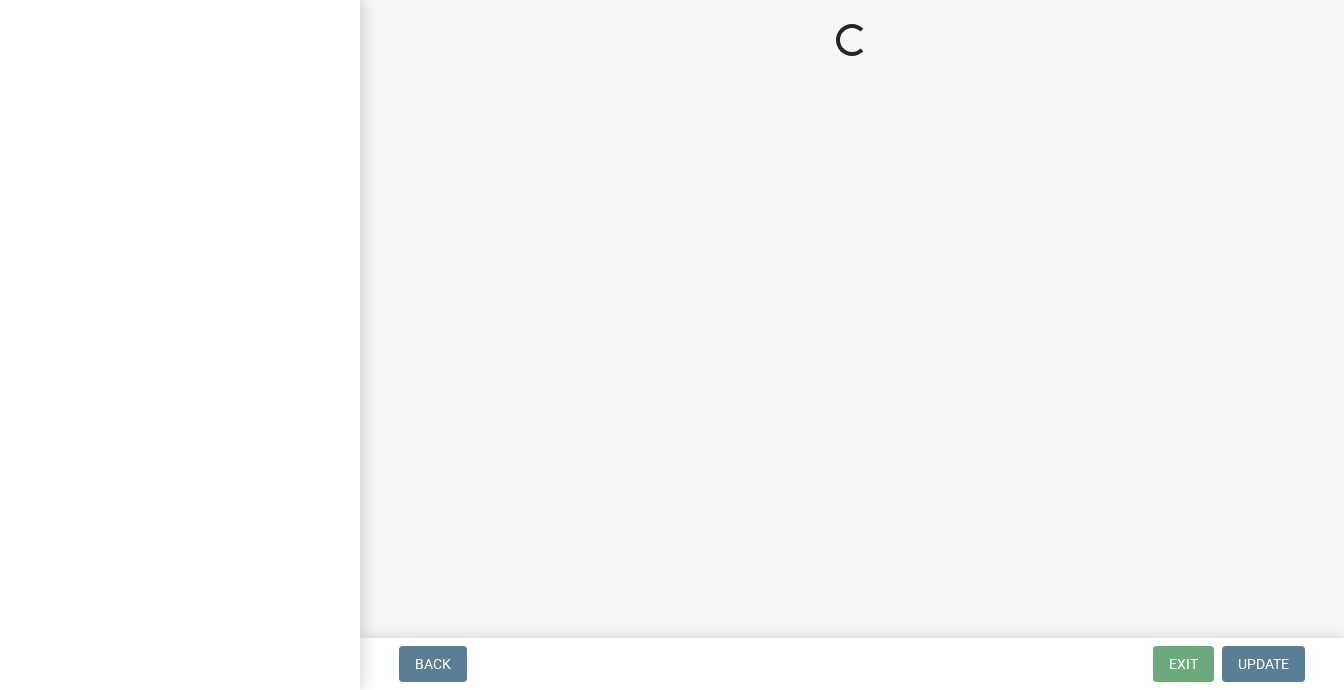 scroll, scrollTop: 0, scrollLeft: 0, axis: both 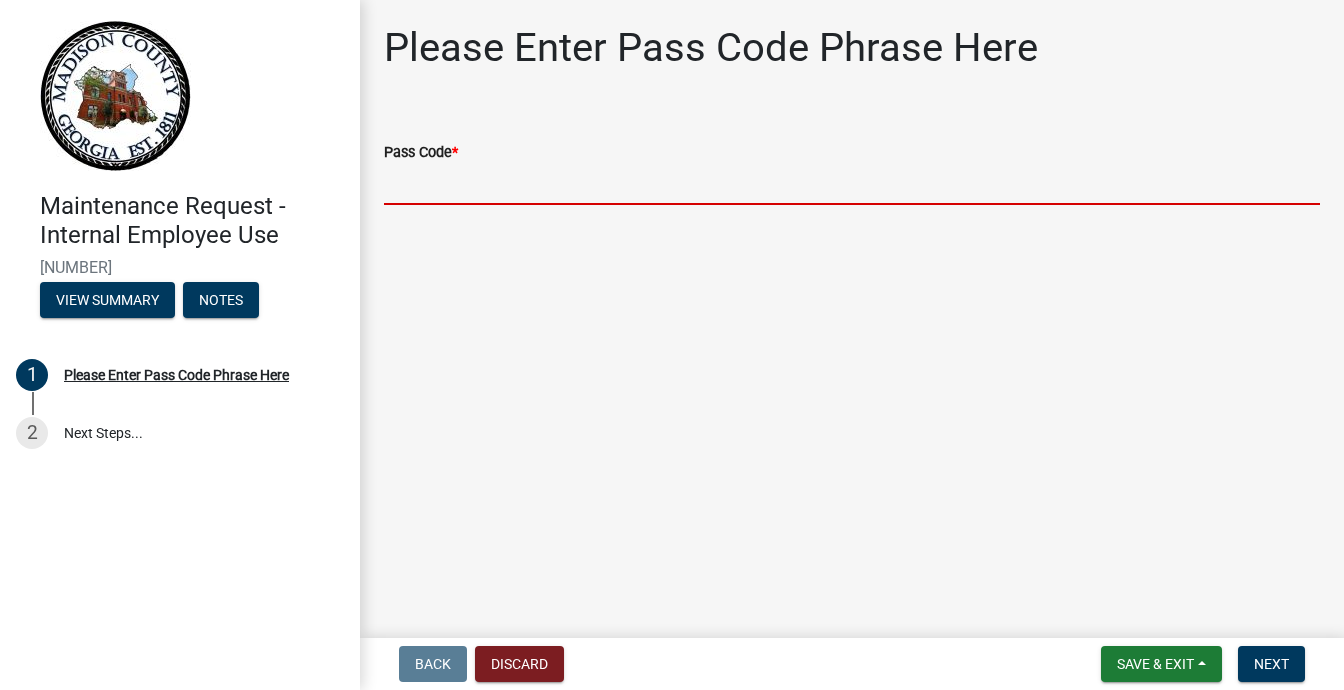 drag, startPoint x: 1032, startPoint y: 25, endPoint x: 679, endPoint y: 362, distance: 488.03482 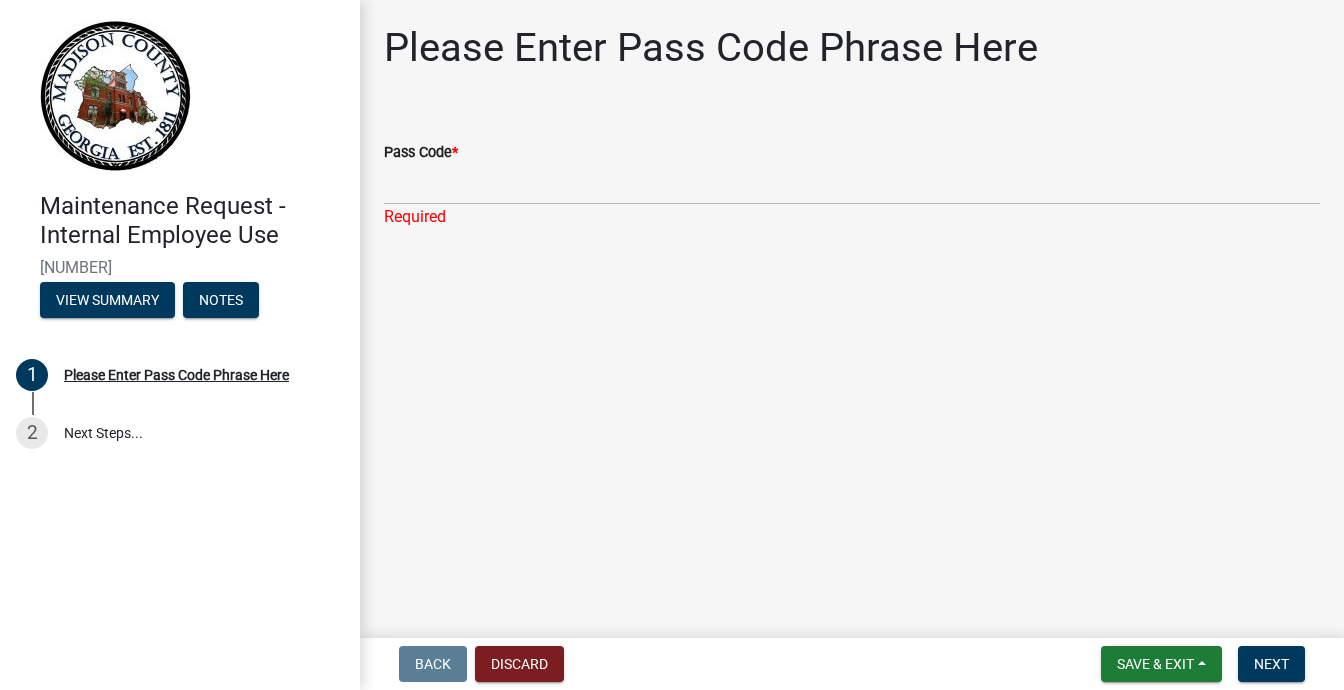 click on "Maintenance Request - Internal Employee Use  [NUMBER]   View Summary   Notes" at bounding box center (180, 249) 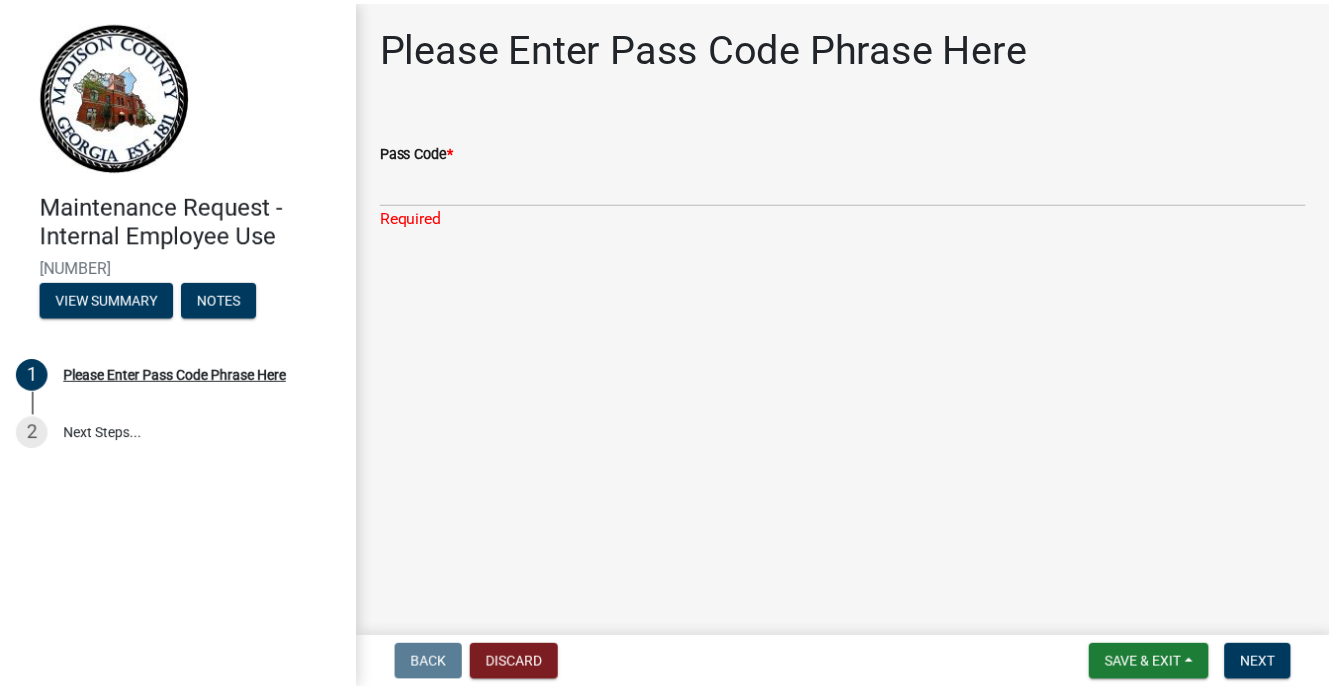 scroll, scrollTop: 88, scrollLeft: 0, axis: vertical 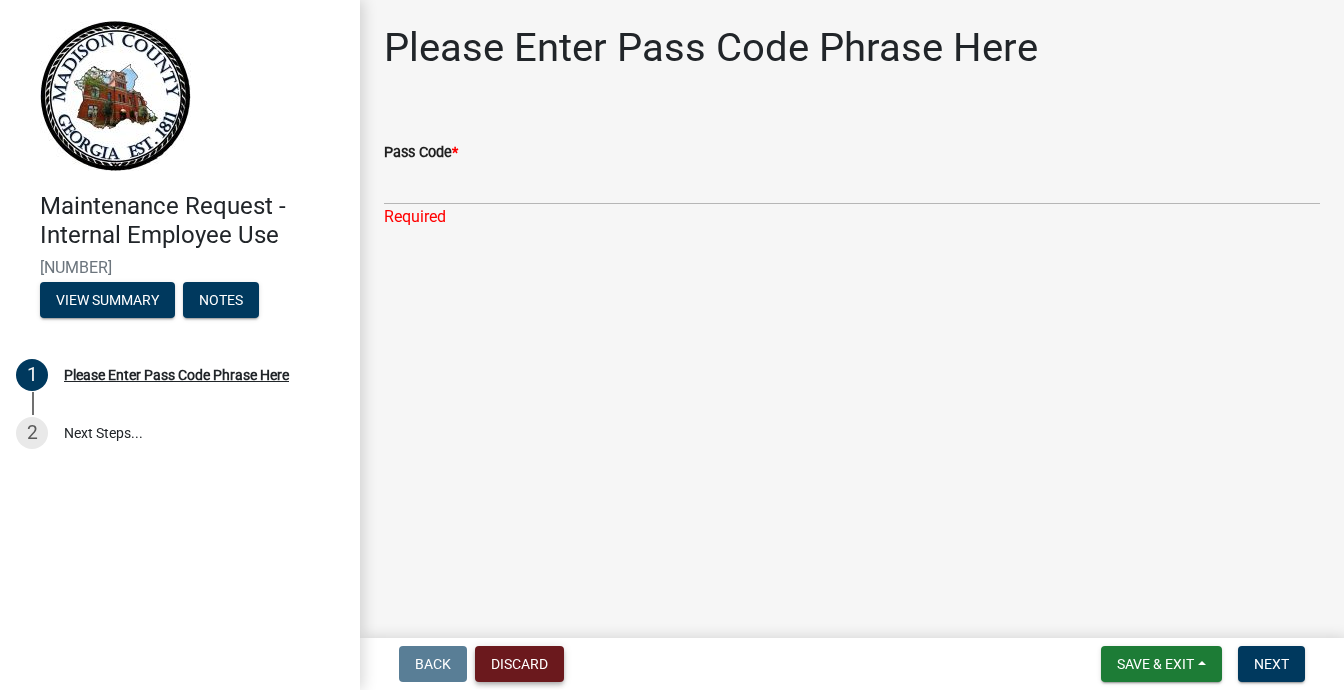 click on "Discard" at bounding box center [519, 664] 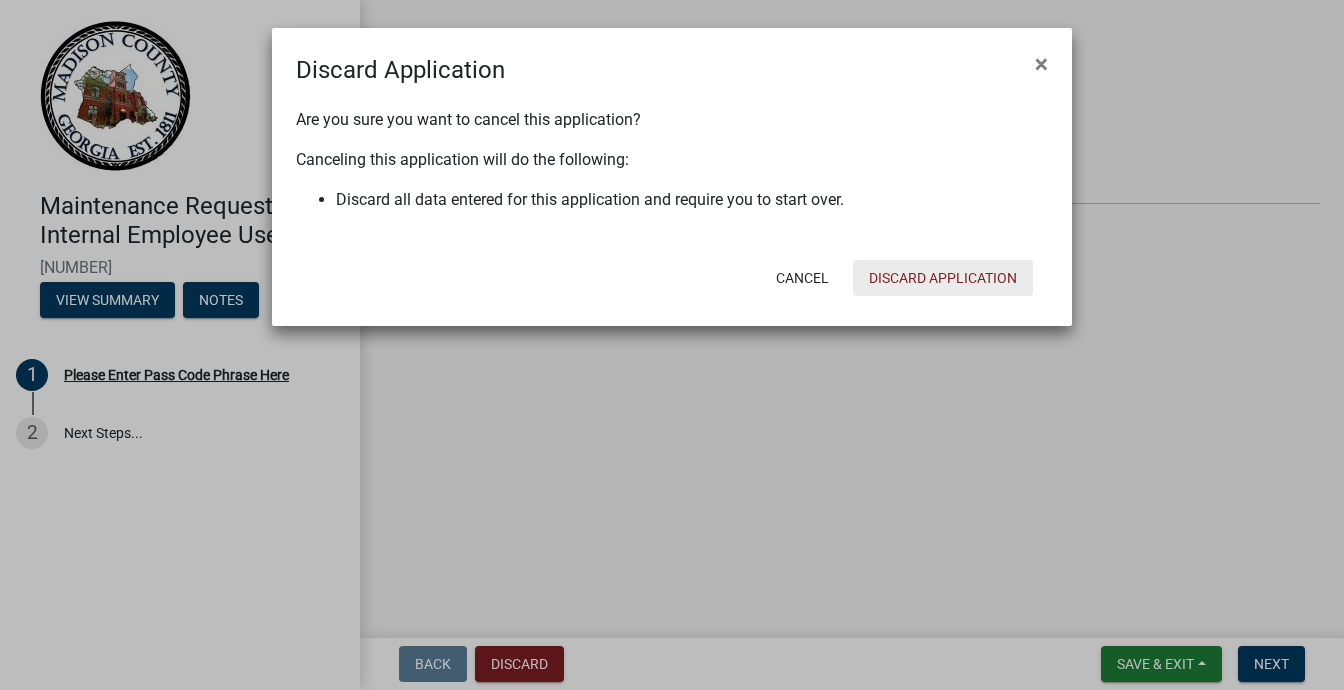 click on "Discard Application" 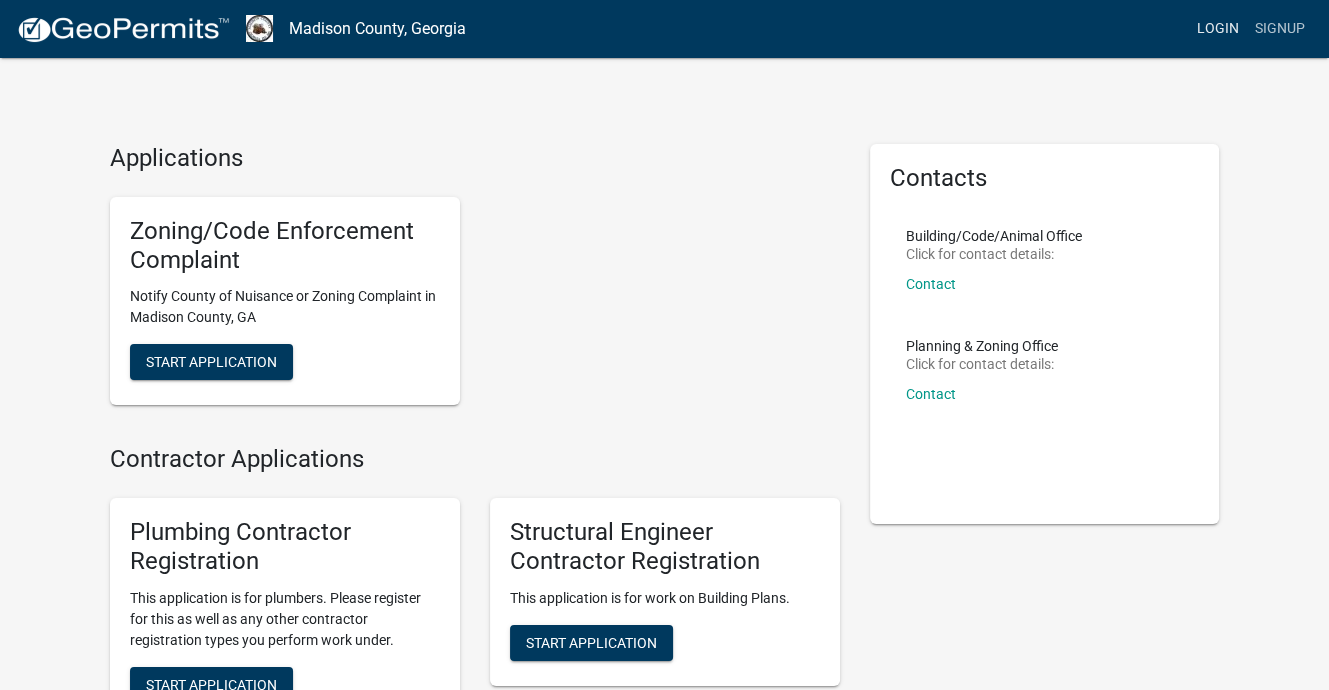 click on "Login" at bounding box center (1218, 29) 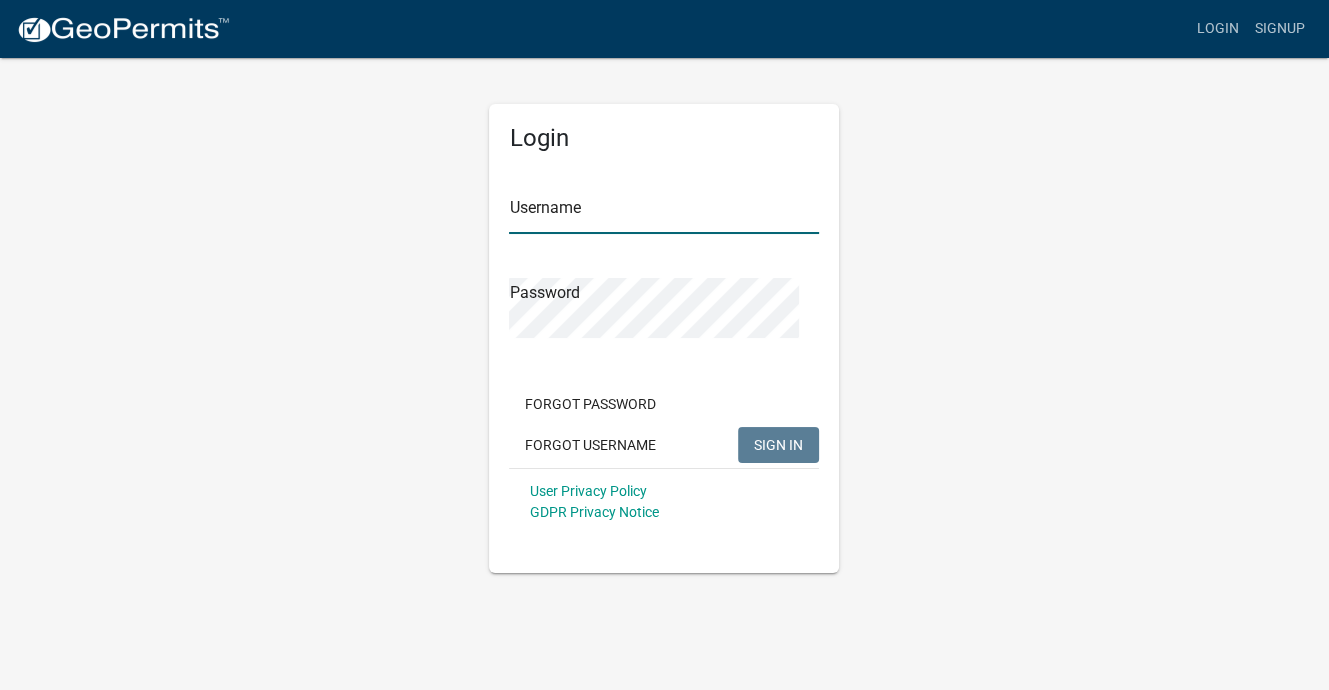 click on "Username" at bounding box center [664, 213] 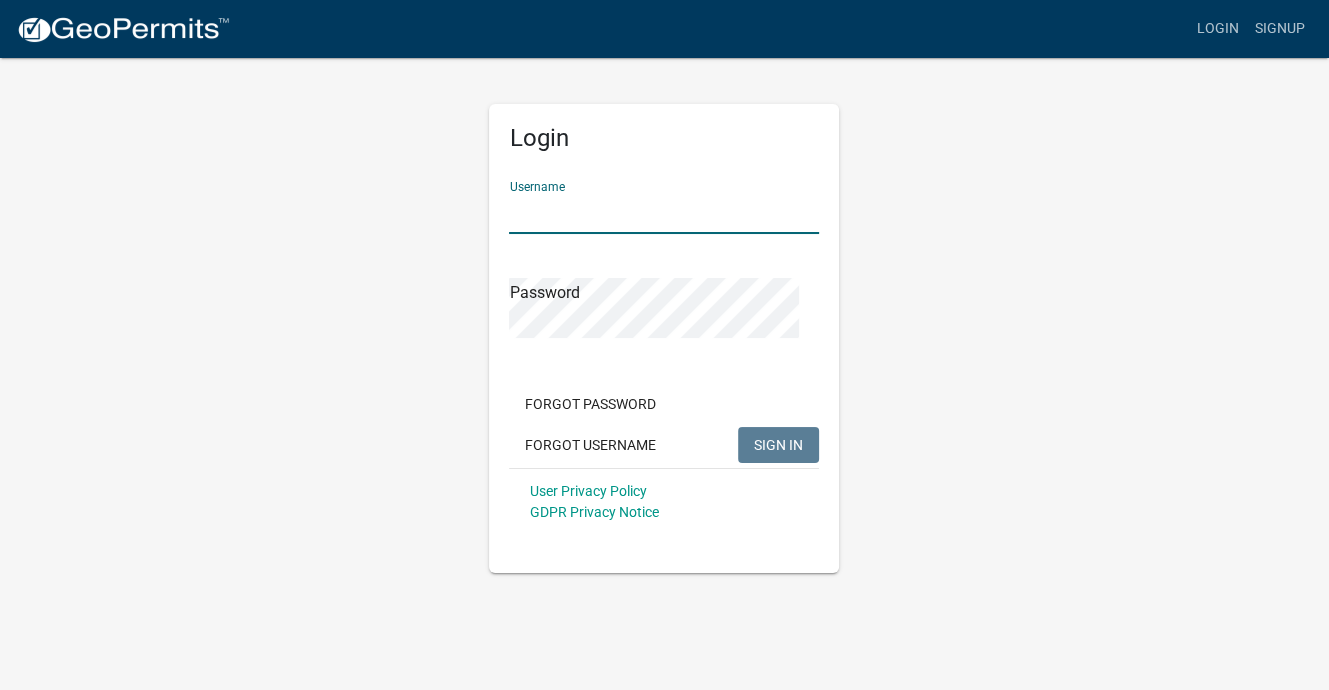 type on "n" 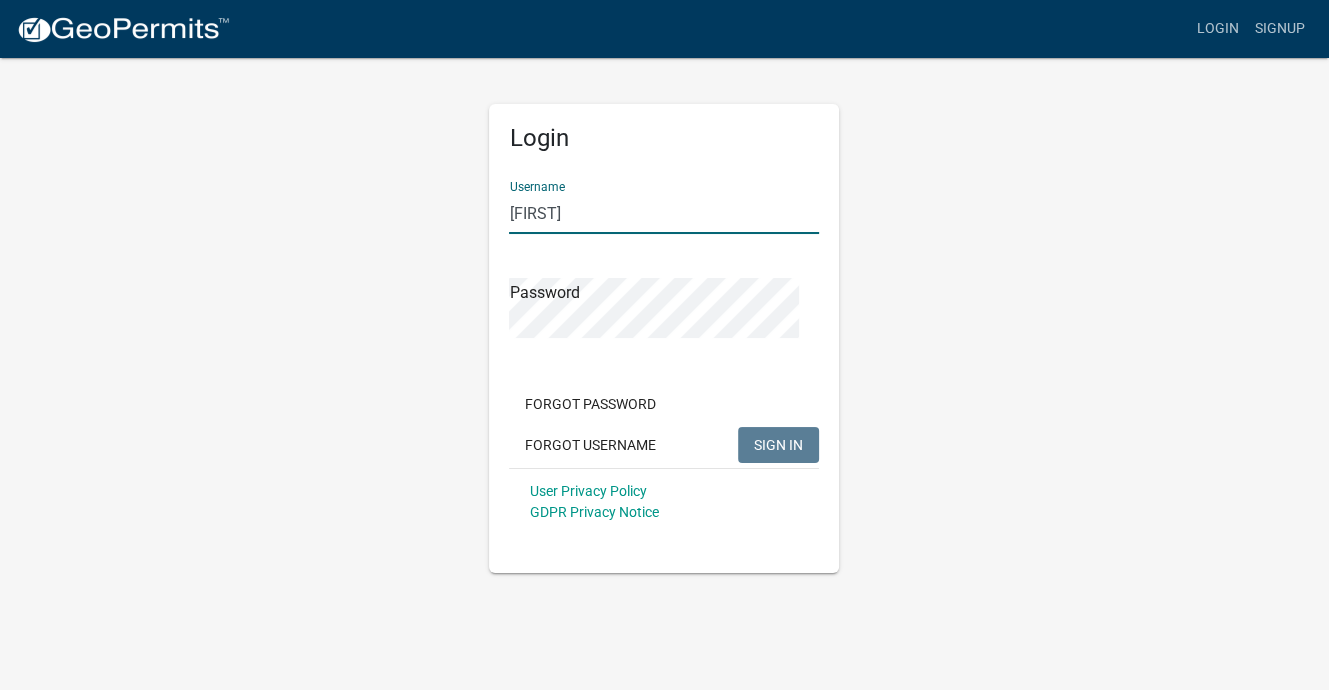 type on "[FIRST]" 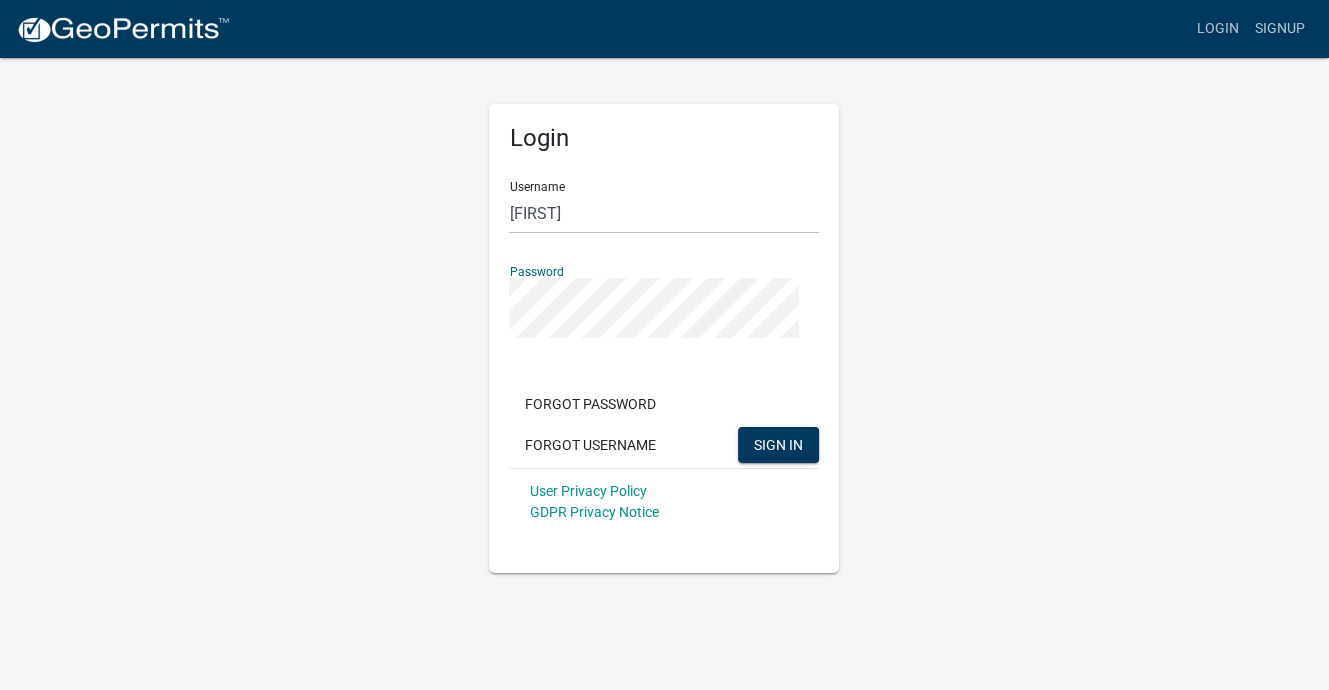 click on "SIGN IN" 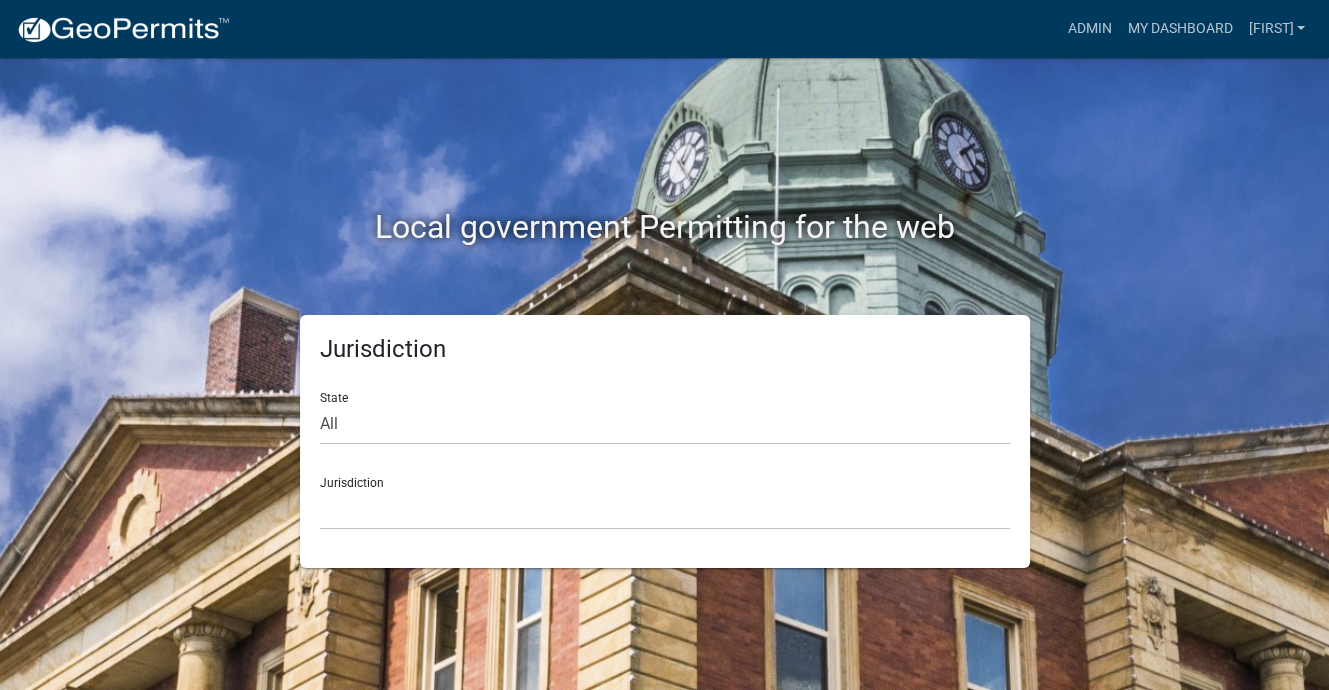 scroll, scrollTop: 25, scrollLeft: 0, axis: vertical 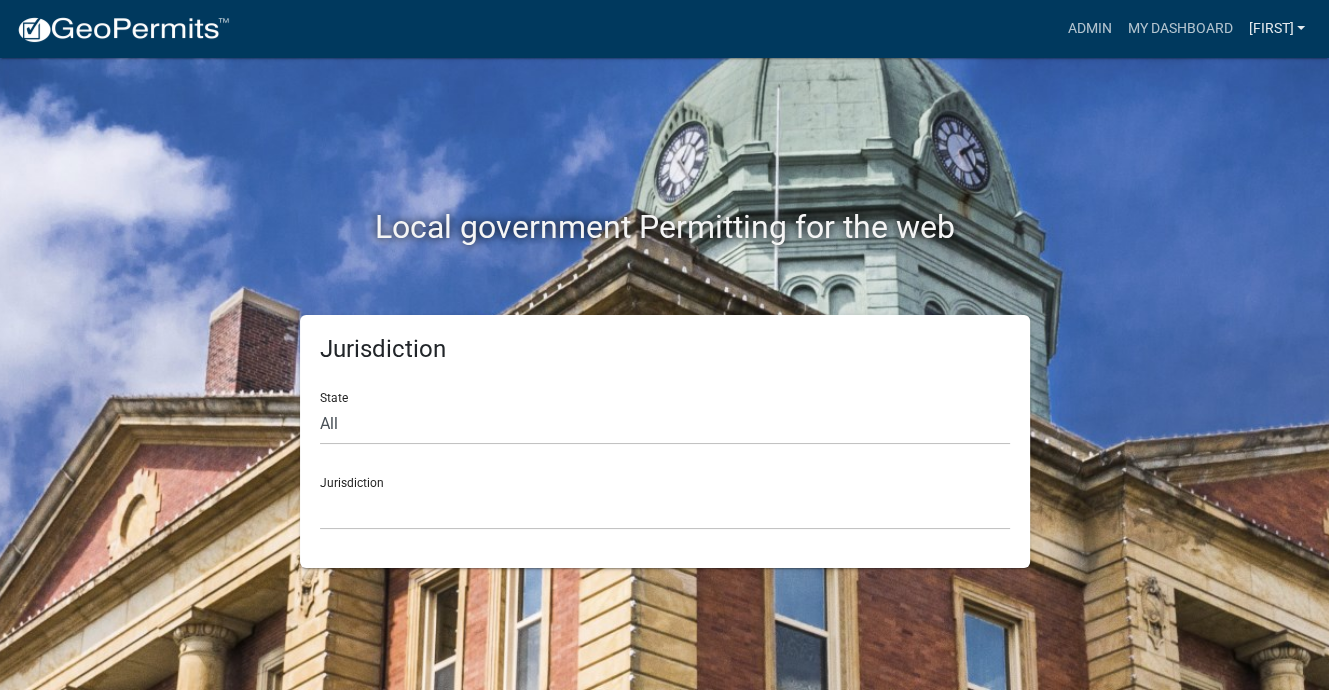 click on "[FIRST]" at bounding box center [1276, 29] 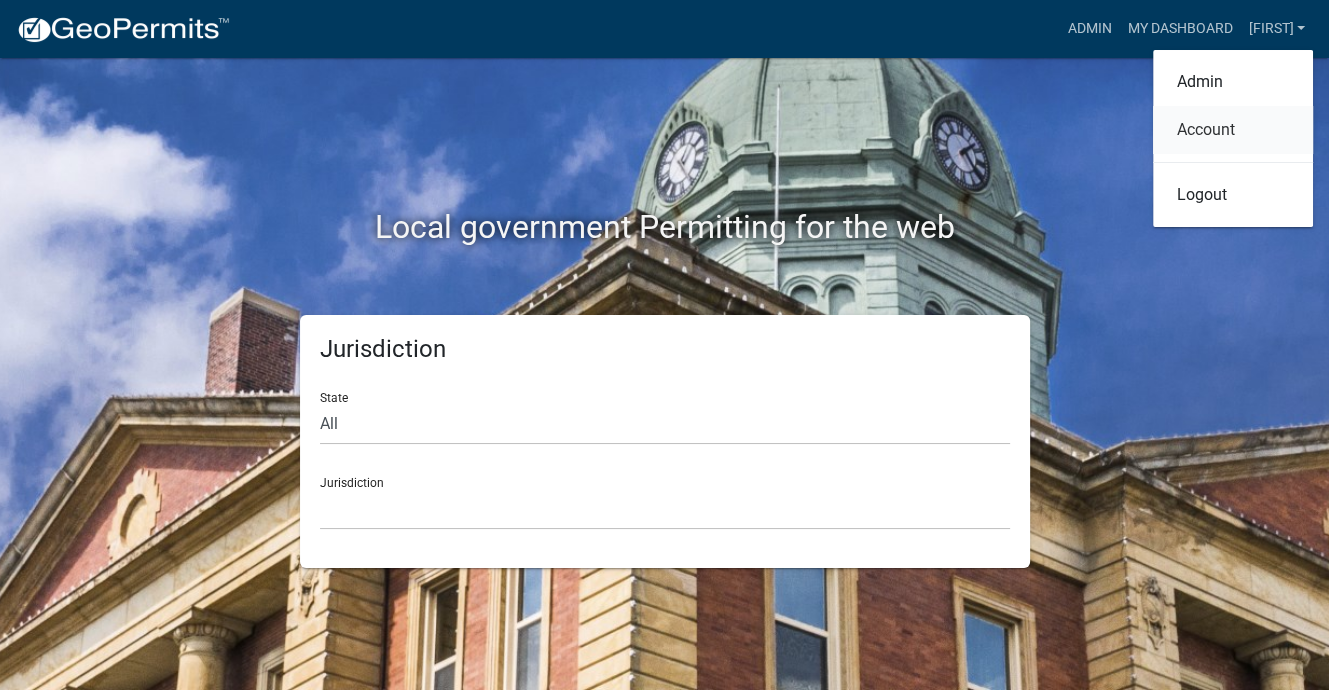 click on "Account" at bounding box center (1233, 130) 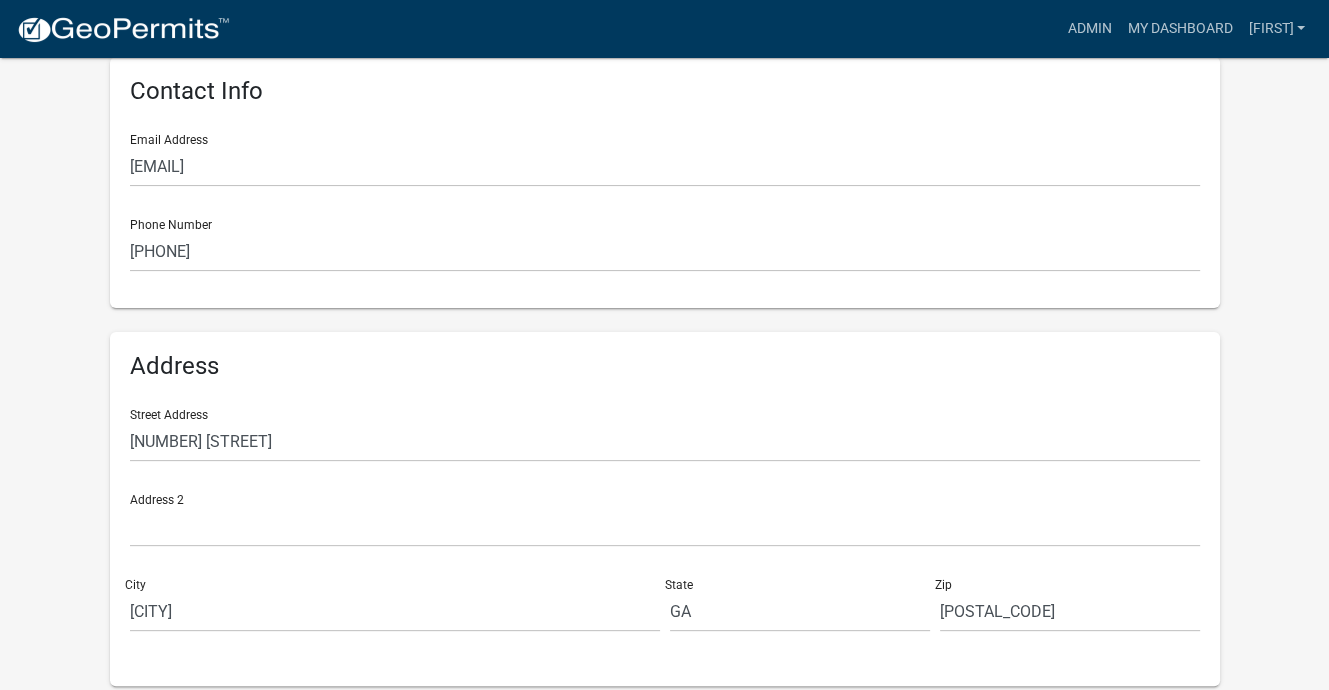 scroll, scrollTop: 425, scrollLeft: 0, axis: vertical 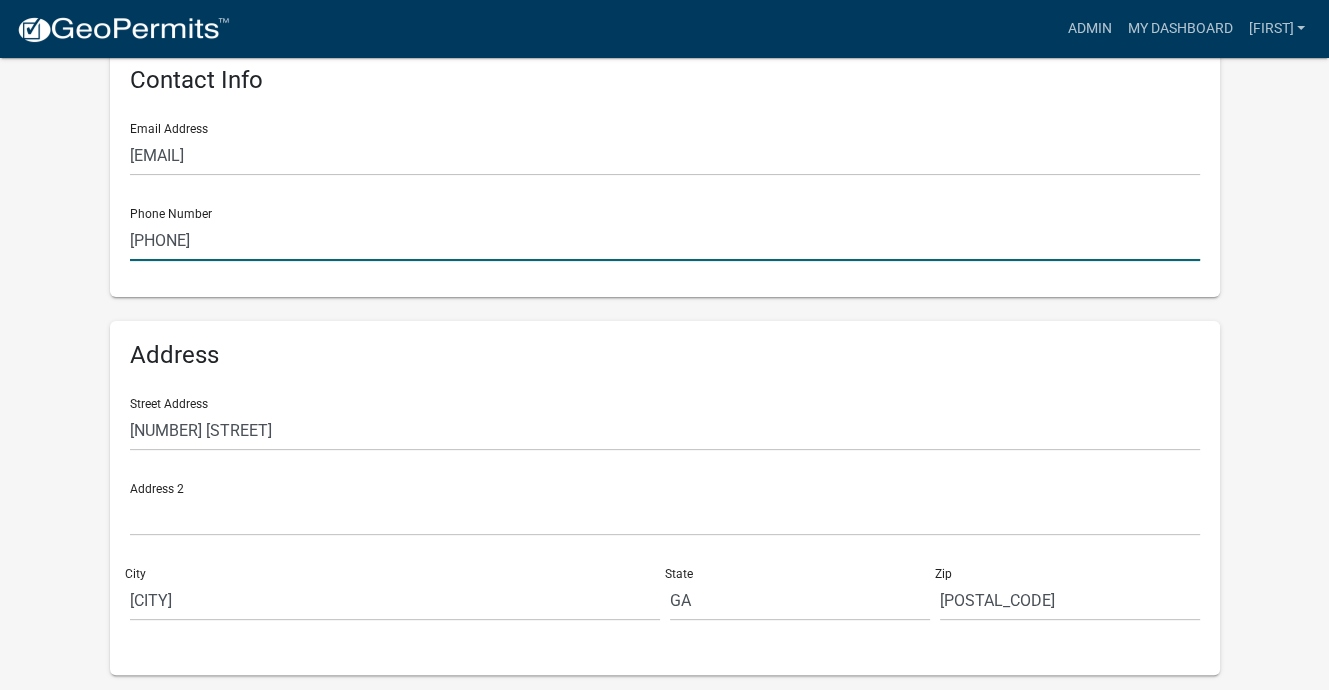 click on "[PHONE]" 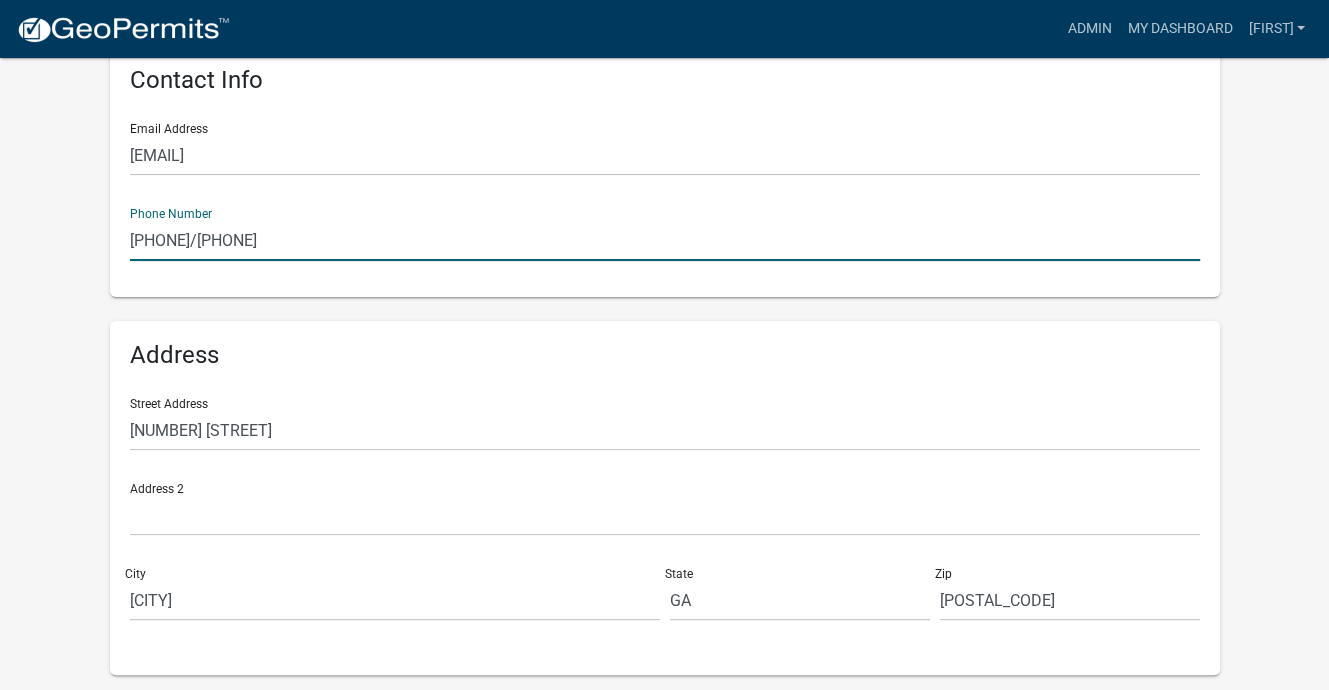 click on "[PHONE]/[PHONE]" 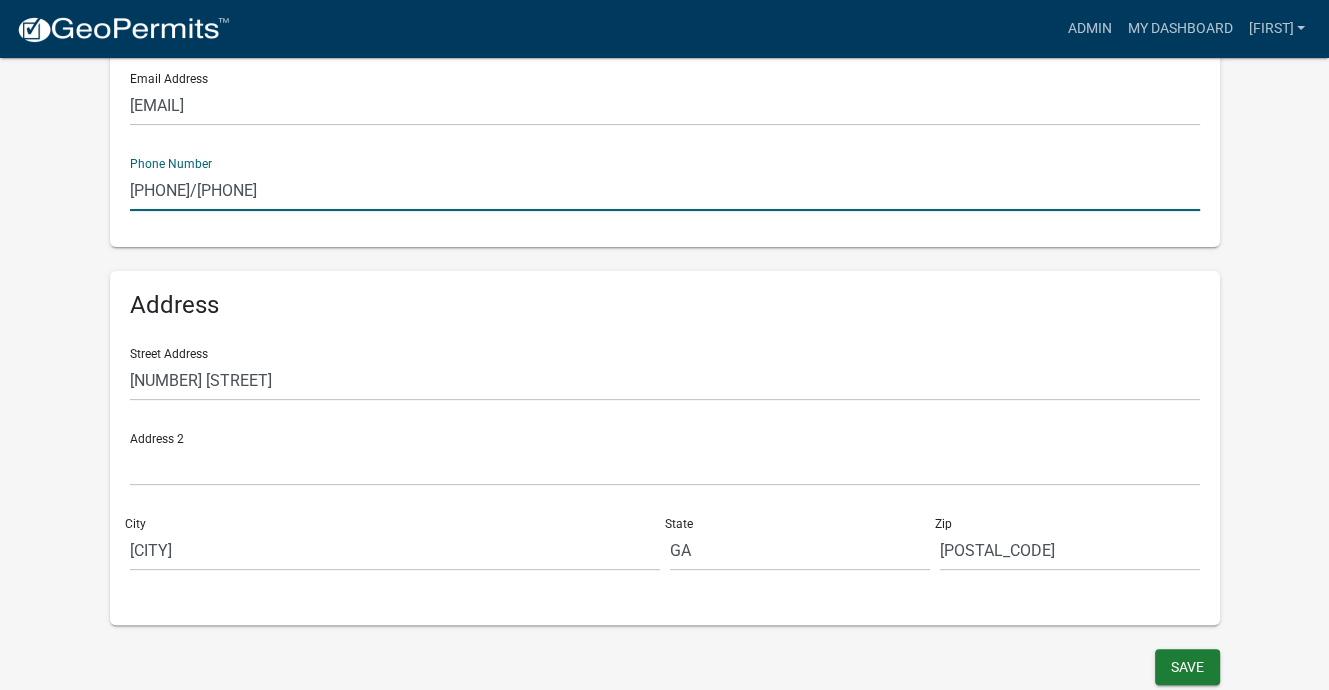 scroll, scrollTop: 1021, scrollLeft: 0, axis: vertical 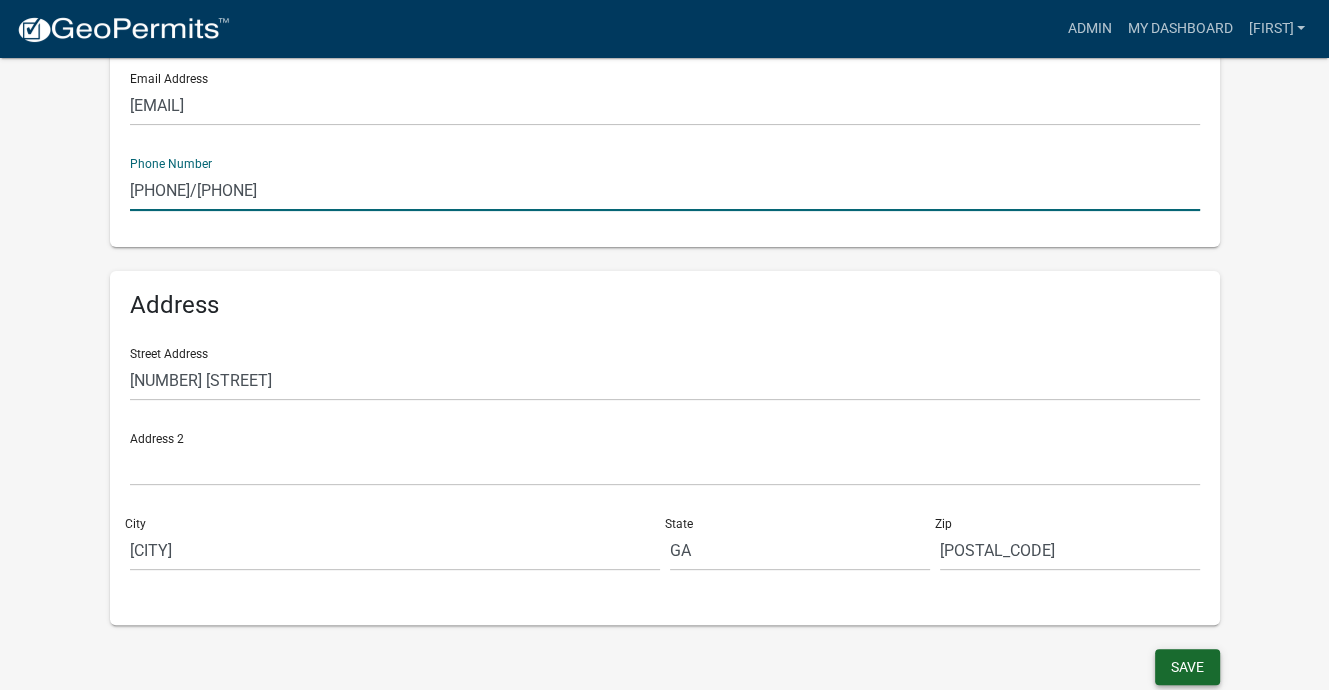 type on "[PHONE]/[PHONE]" 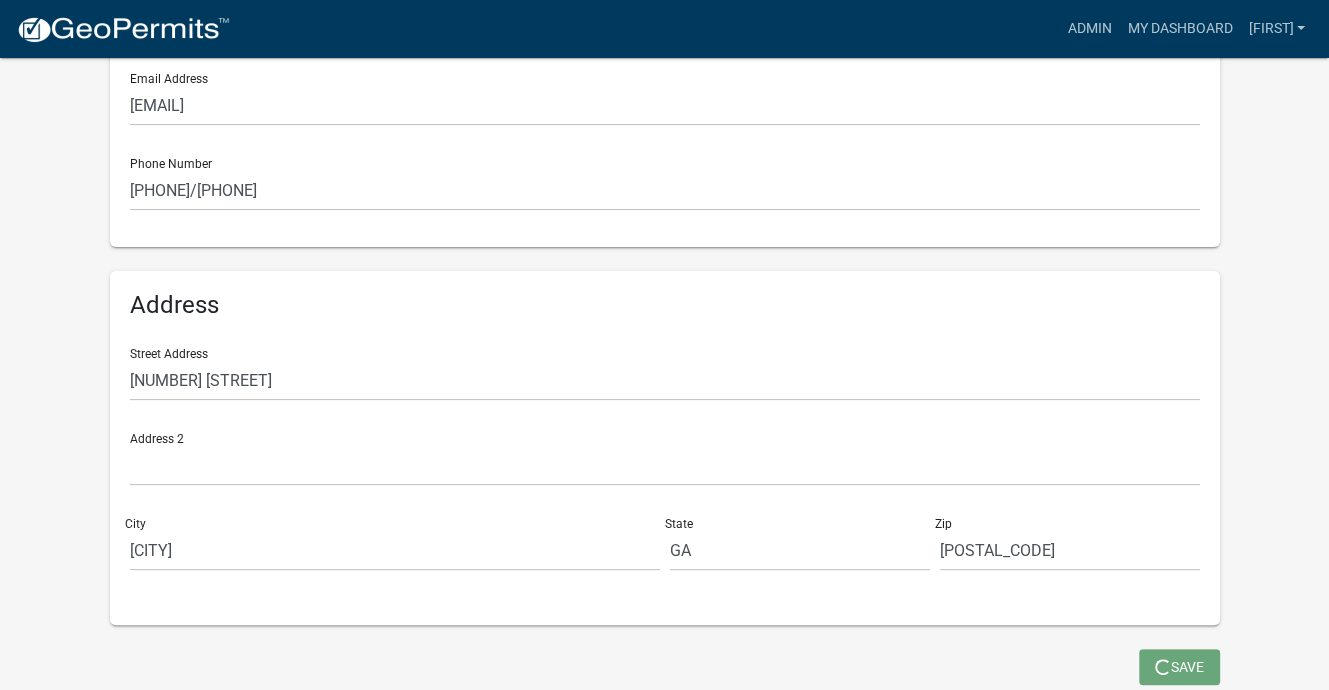 scroll, scrollTop: 25, scrollLeft: 0, axis: vertical 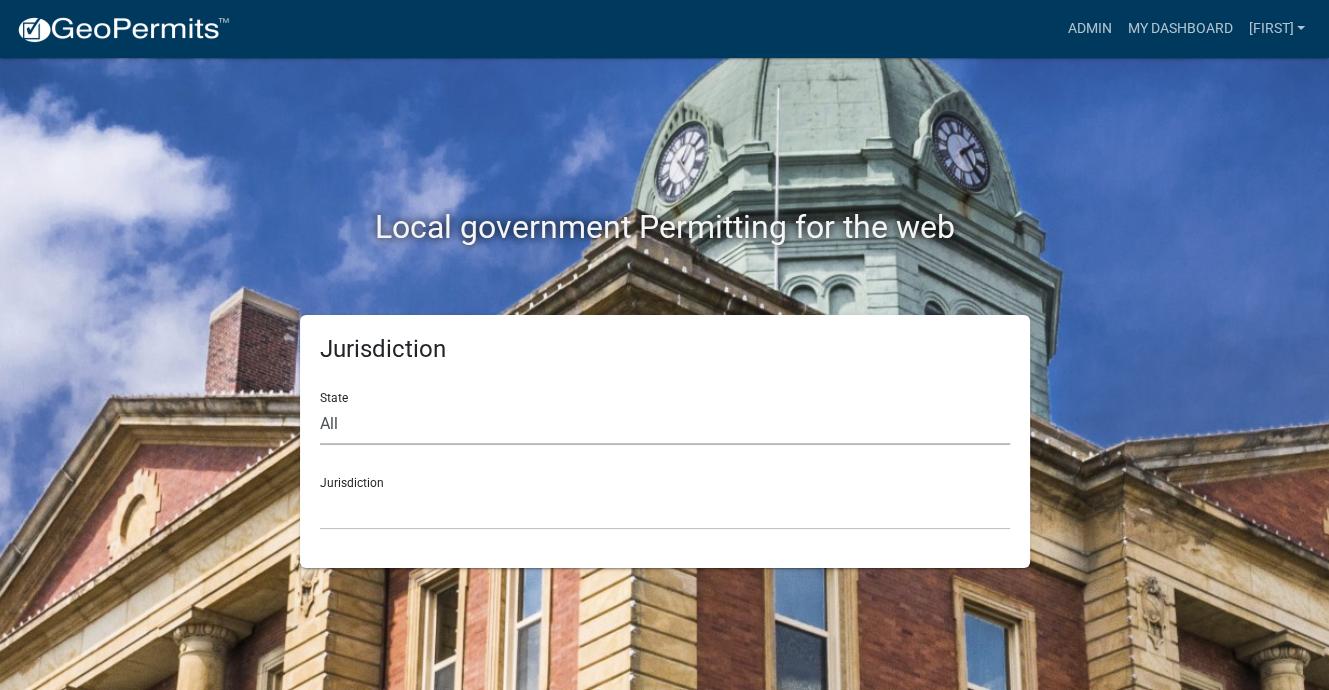 click on "All  Colorado   Georgia   Indiana   Iowa   Kansas   Minnesota   Ohio   South Carolina   Wisconsin" 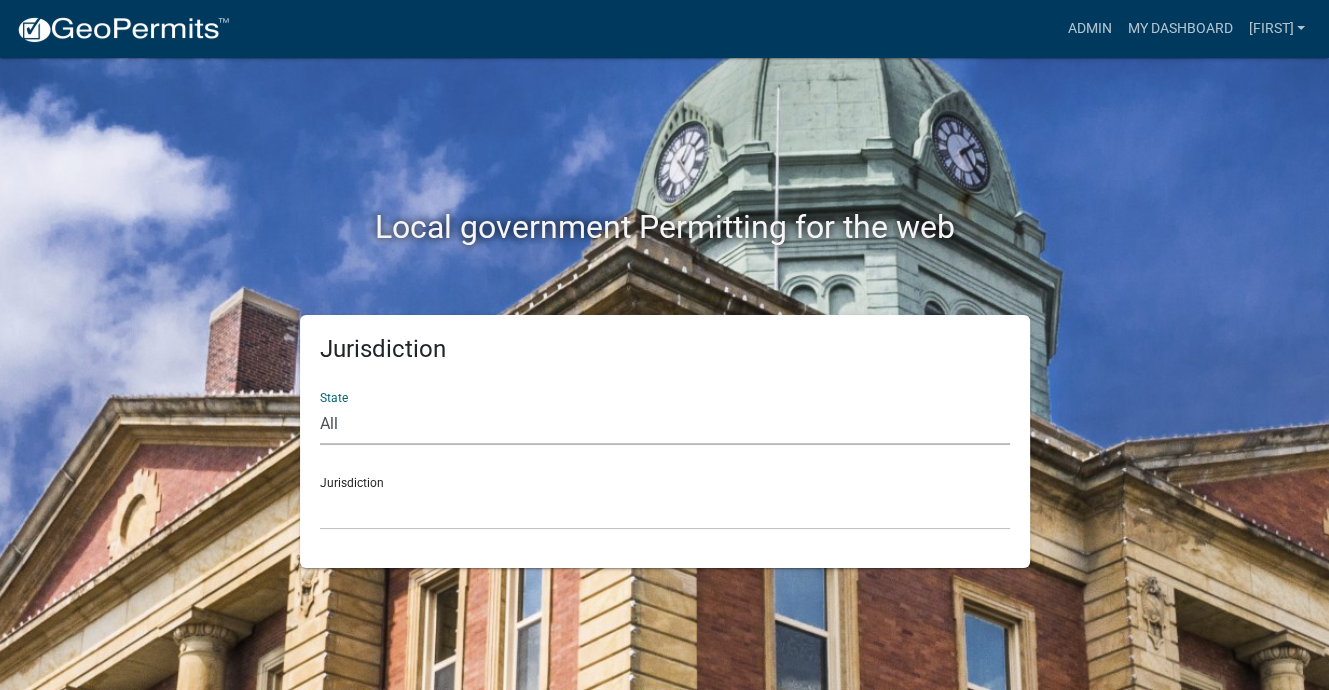 select on "Georgia" 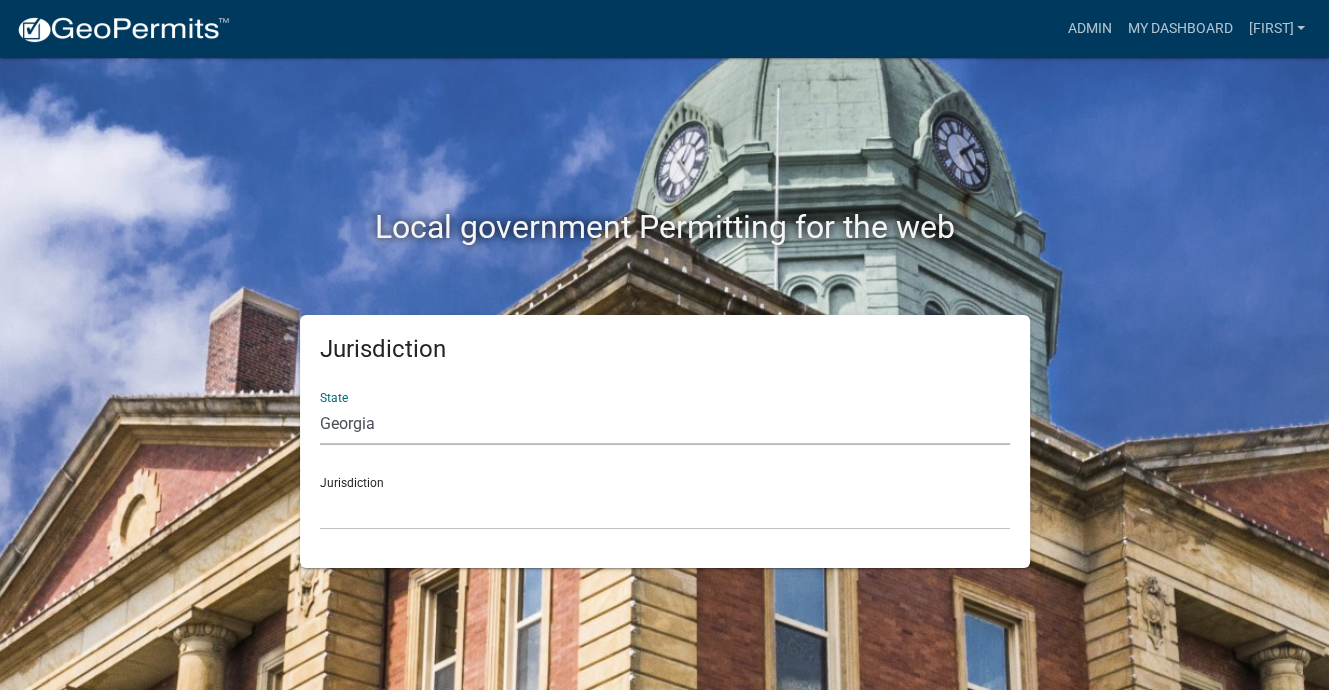 click on "All  Colorado   Georgia   Indiana   Iowa   Kansas   Minnesota   Ohio   South Carolina   Wisconsin" 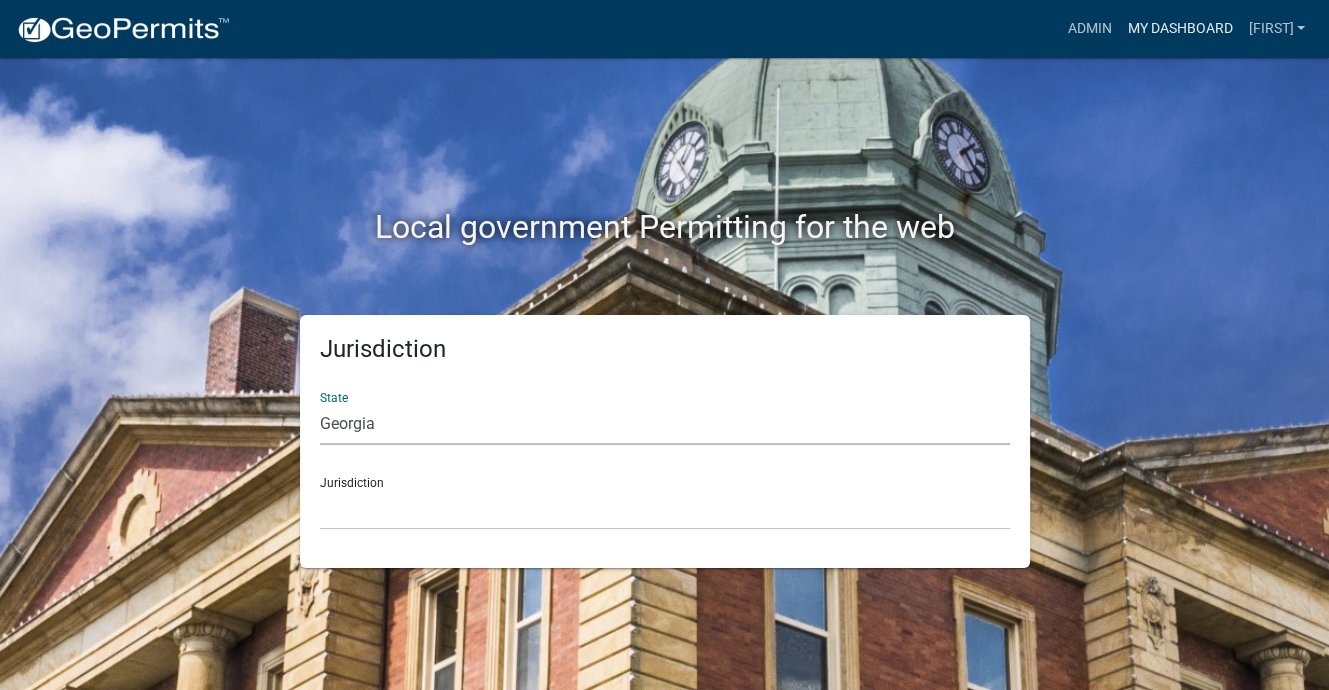click on "My Dashboard" at bounding box center (1179, 29) 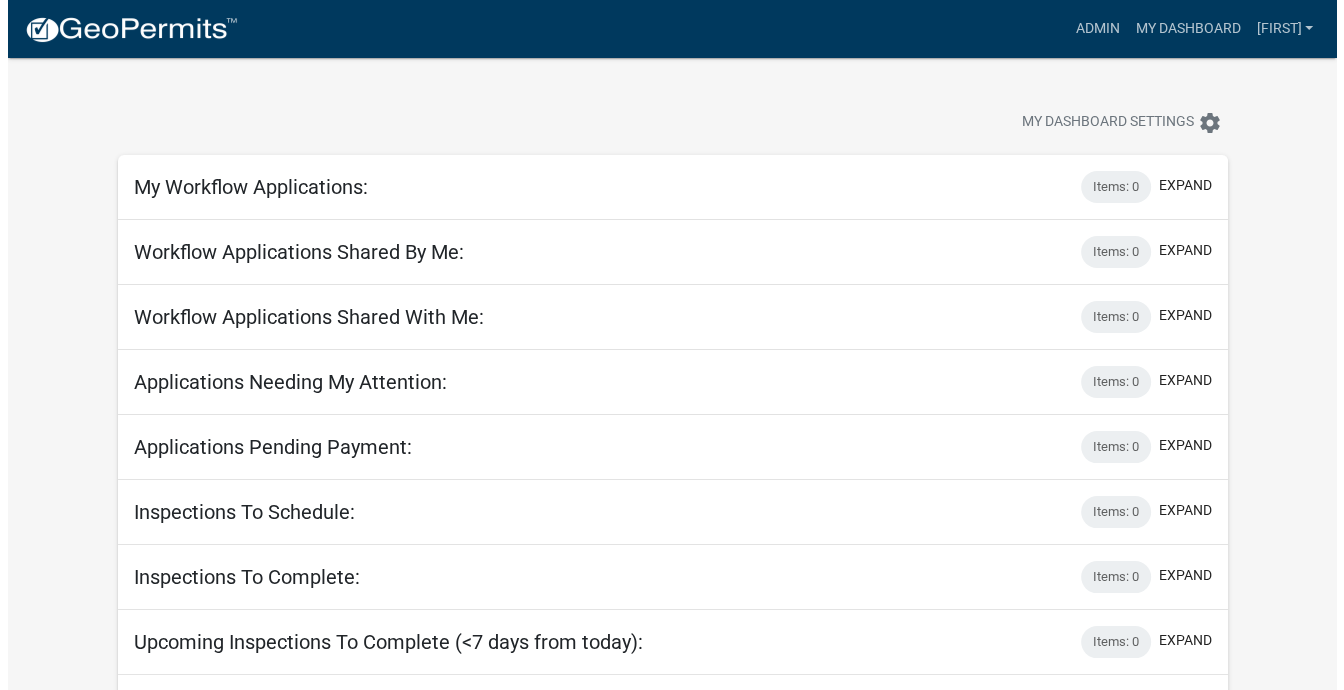 scroll, scrollTop: 0, scrollLeft: 0, axis: both 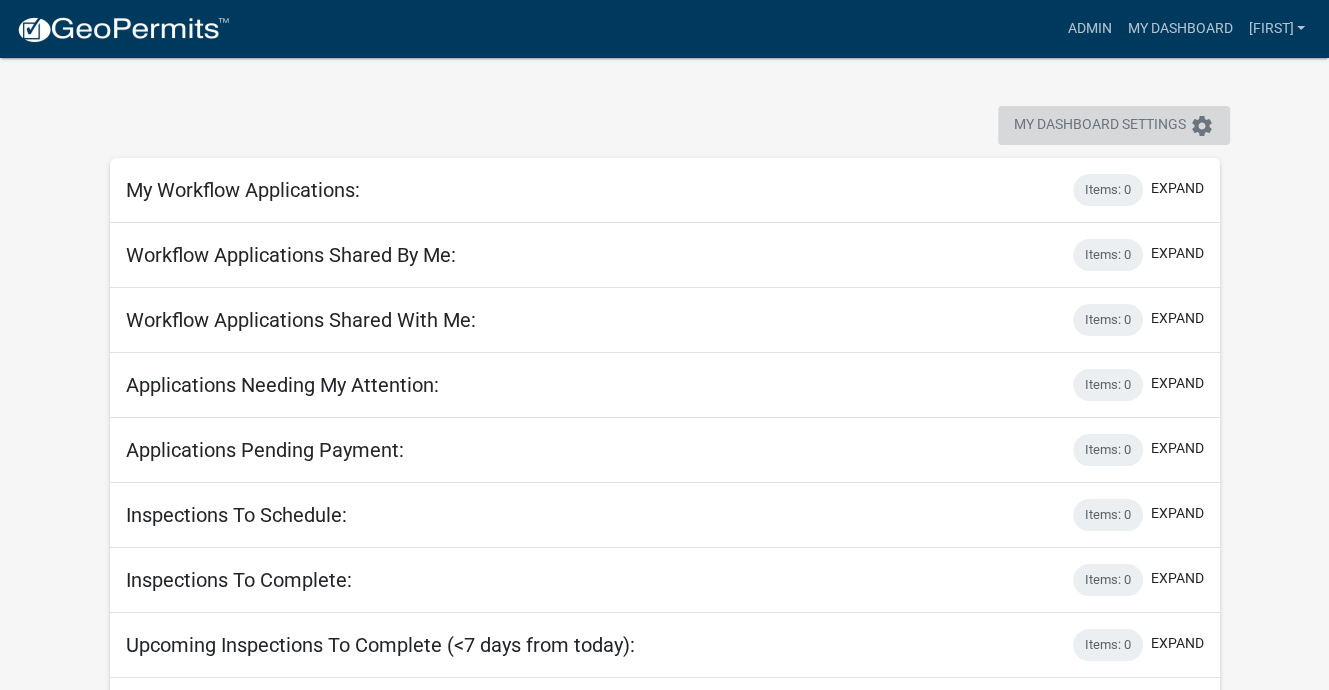click on "My Dashboard Settings" 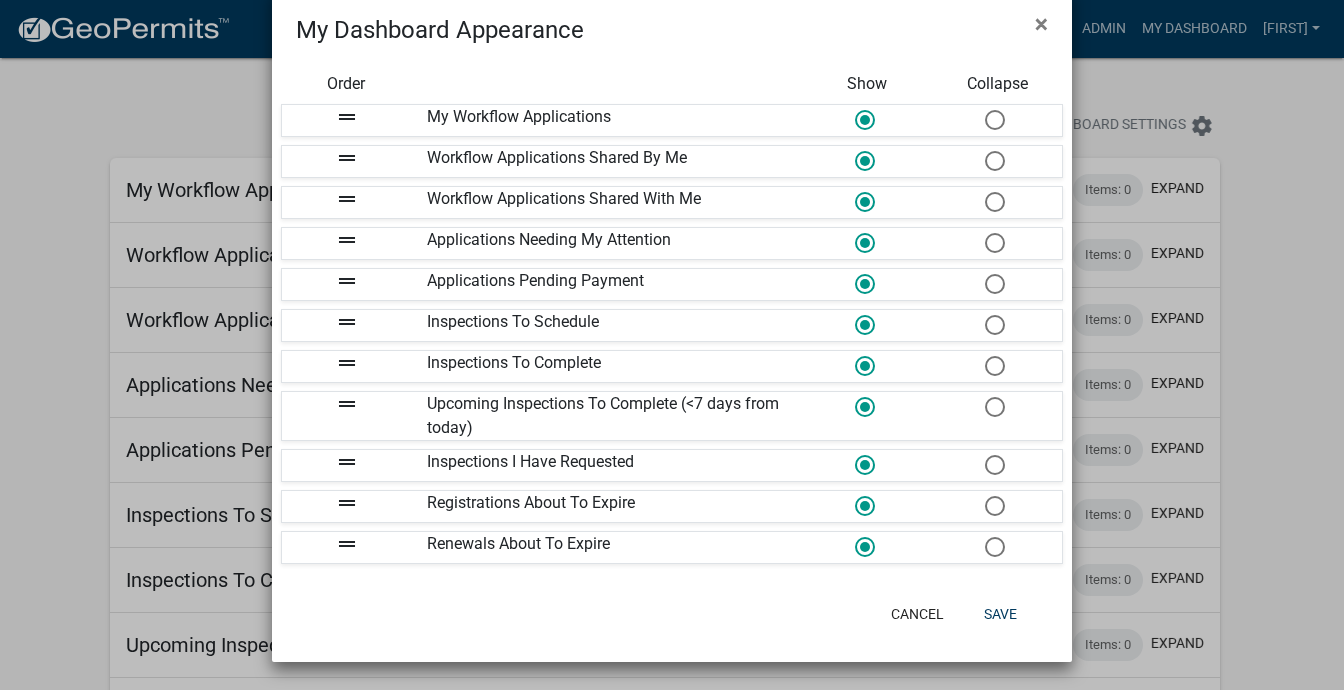 scroll, scrollTop: 351, scrollLeft: 0, axis: vertical 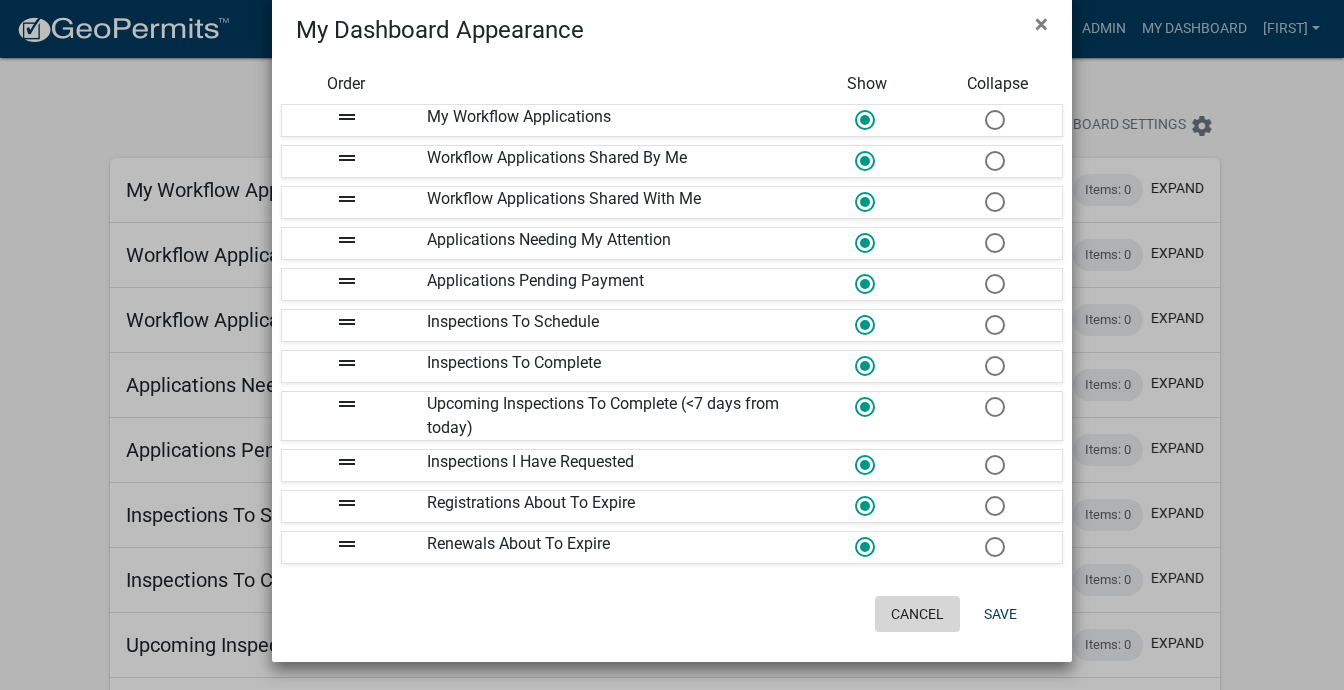 click on "Cancel" 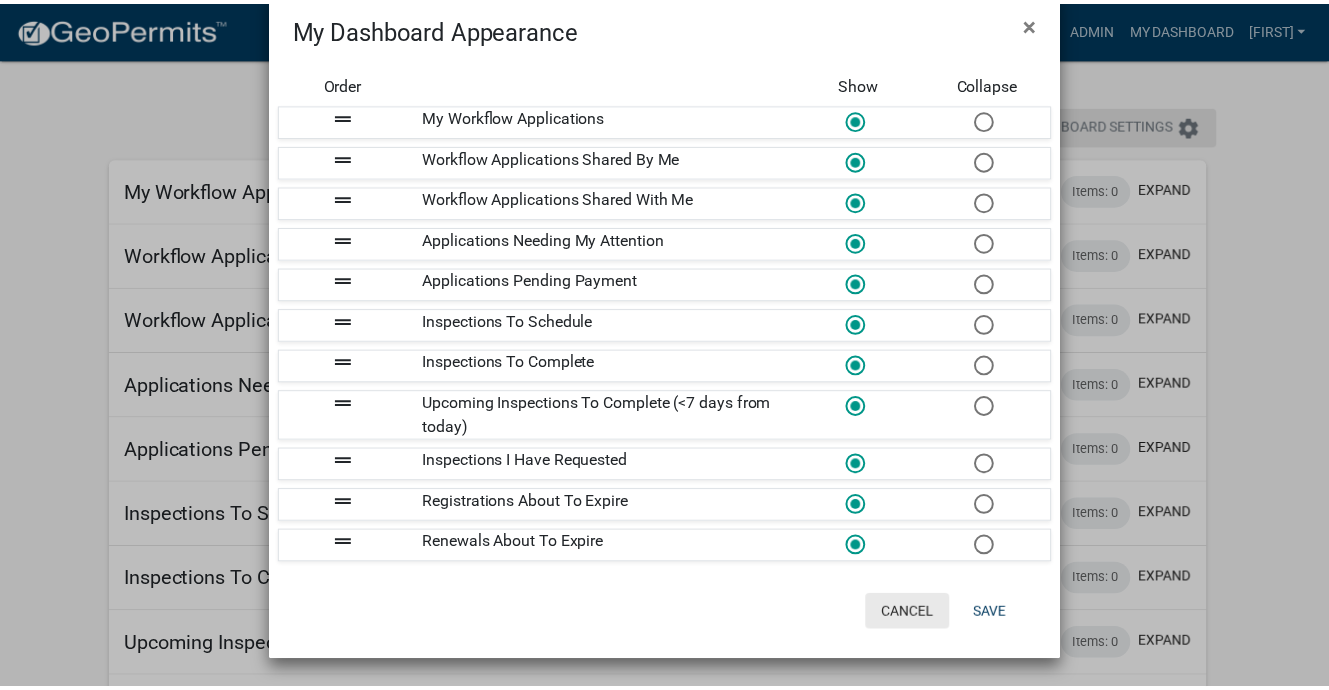 scroll, scrollTop: 0, scrollLeft: 0, axis: both 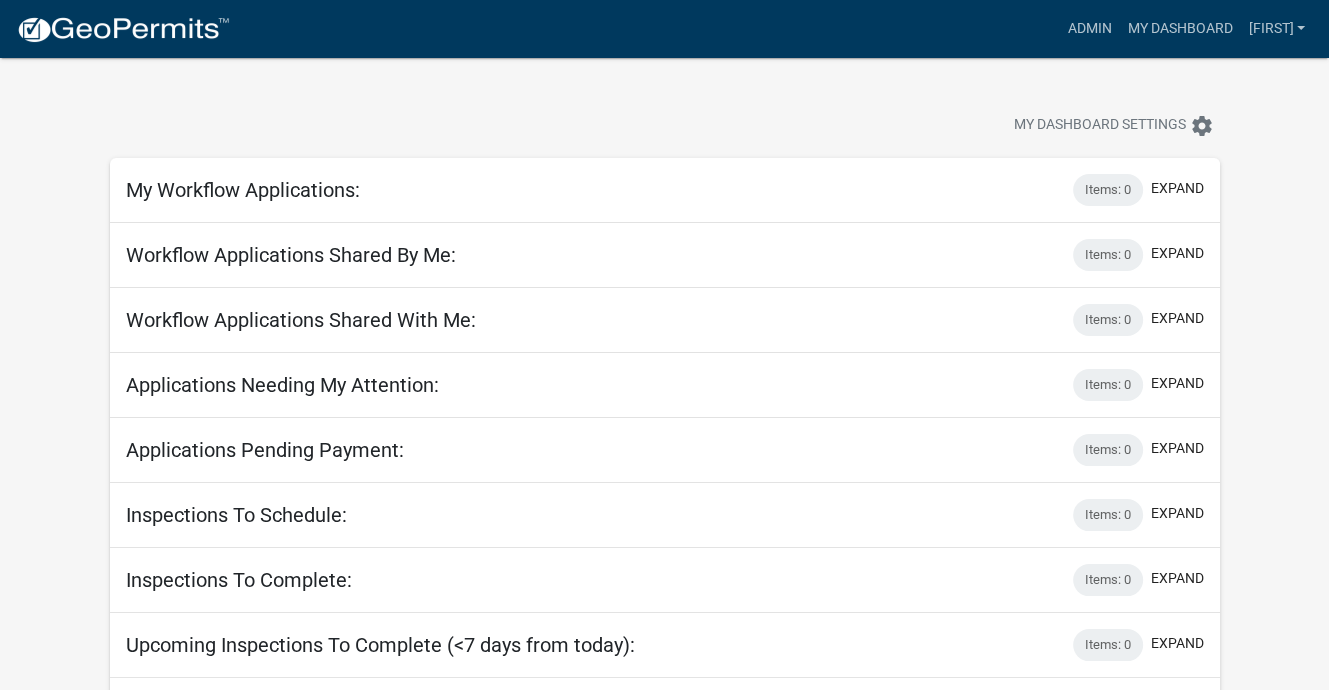drag, startPoint x: 0, startPoint y: 0, endPoint x: 693, endPoint y: 176, distance: 715 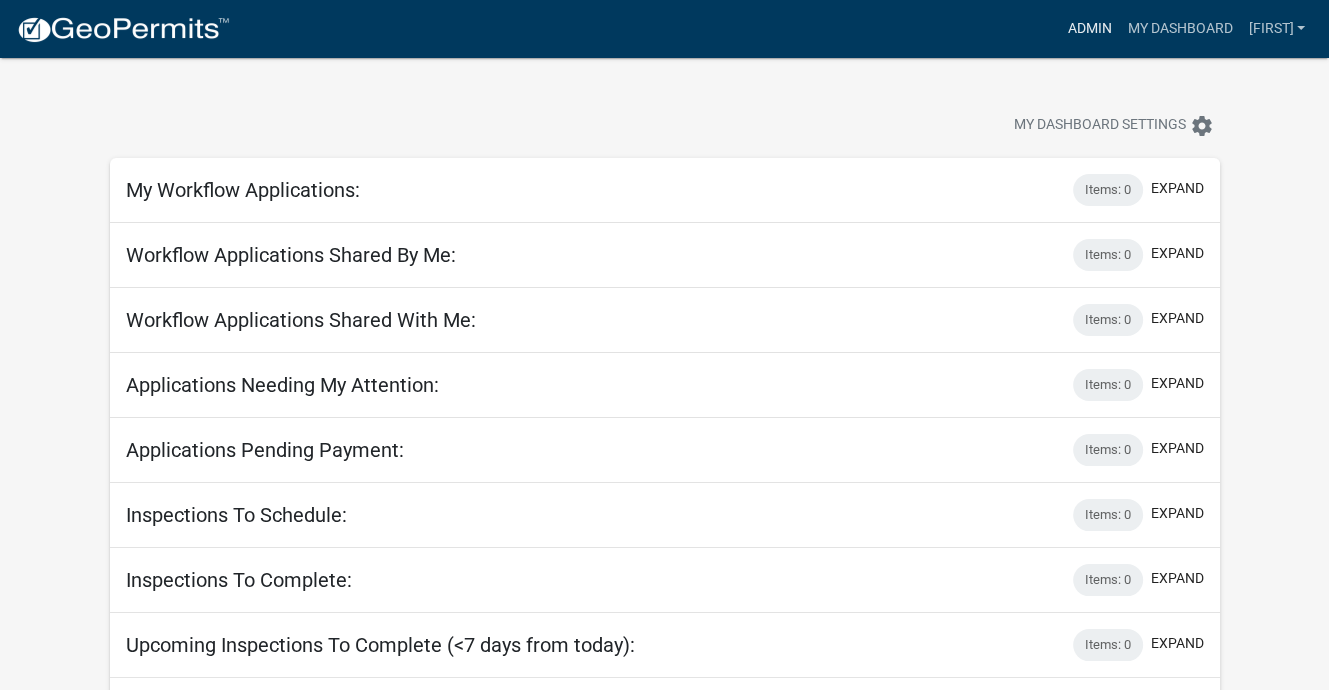 click on "Admin" at bounding box center [1089, 29] 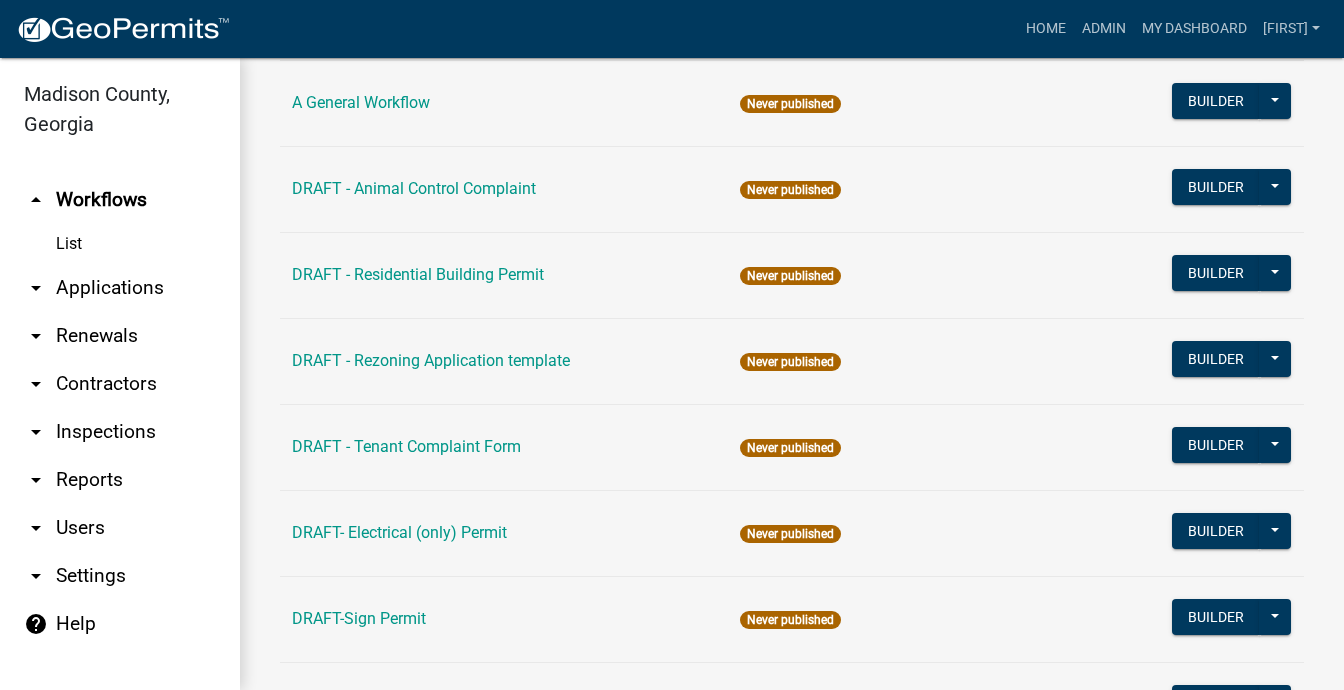 scroll, scrollTop: 300, scrollLeft: 0, axis: vertical 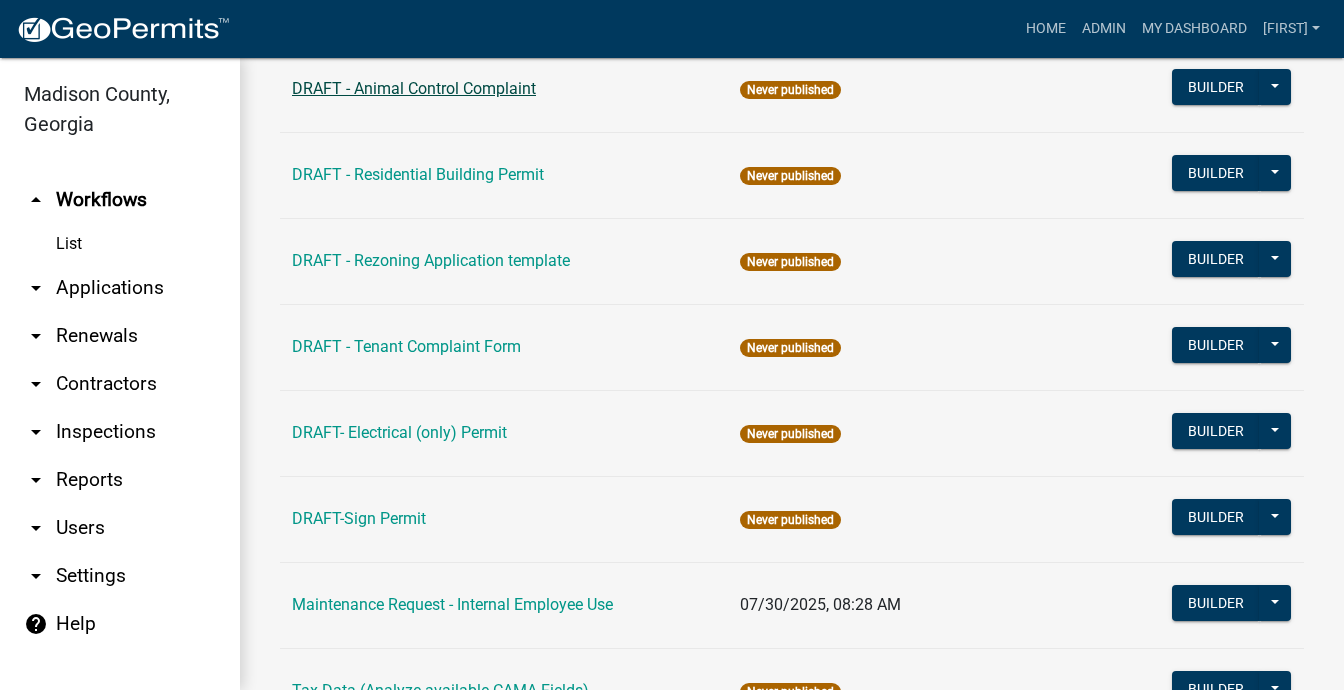click on "DRAFT - Animal Control Complaint" at bounding box center (414, 88) 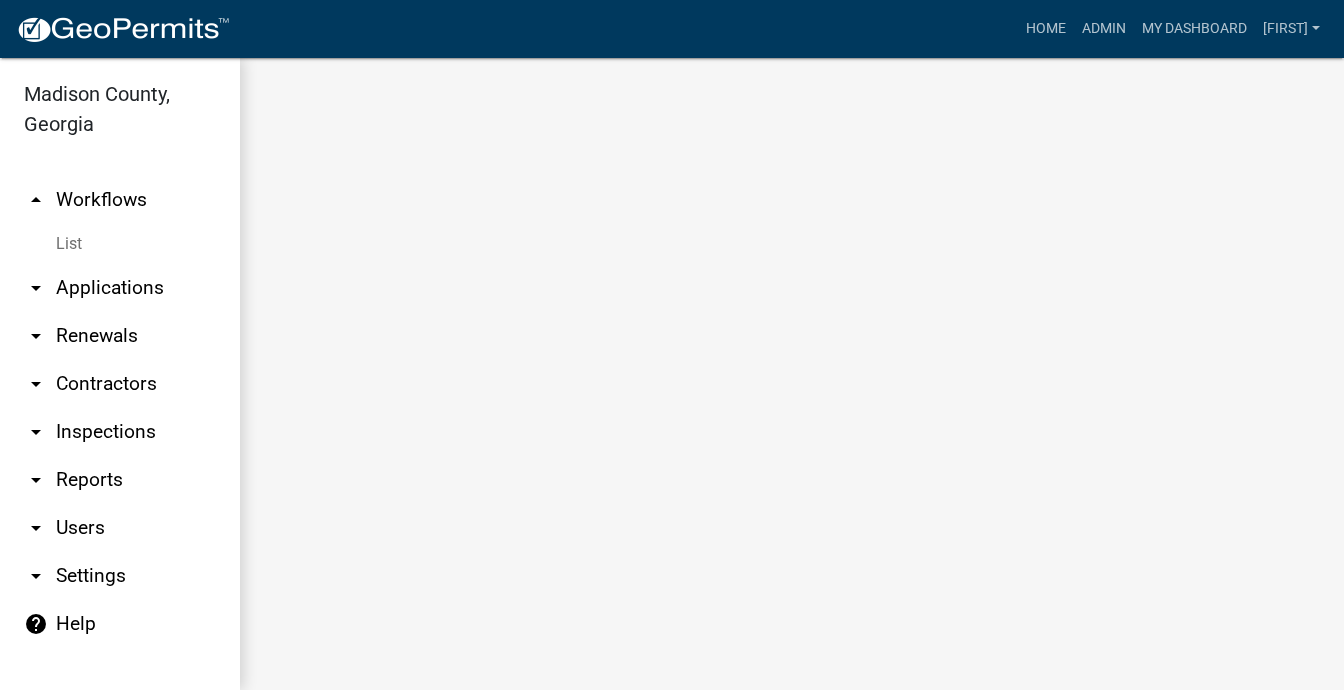 scroll, scrollTop: 0, scrollLeft: 0, axis: both 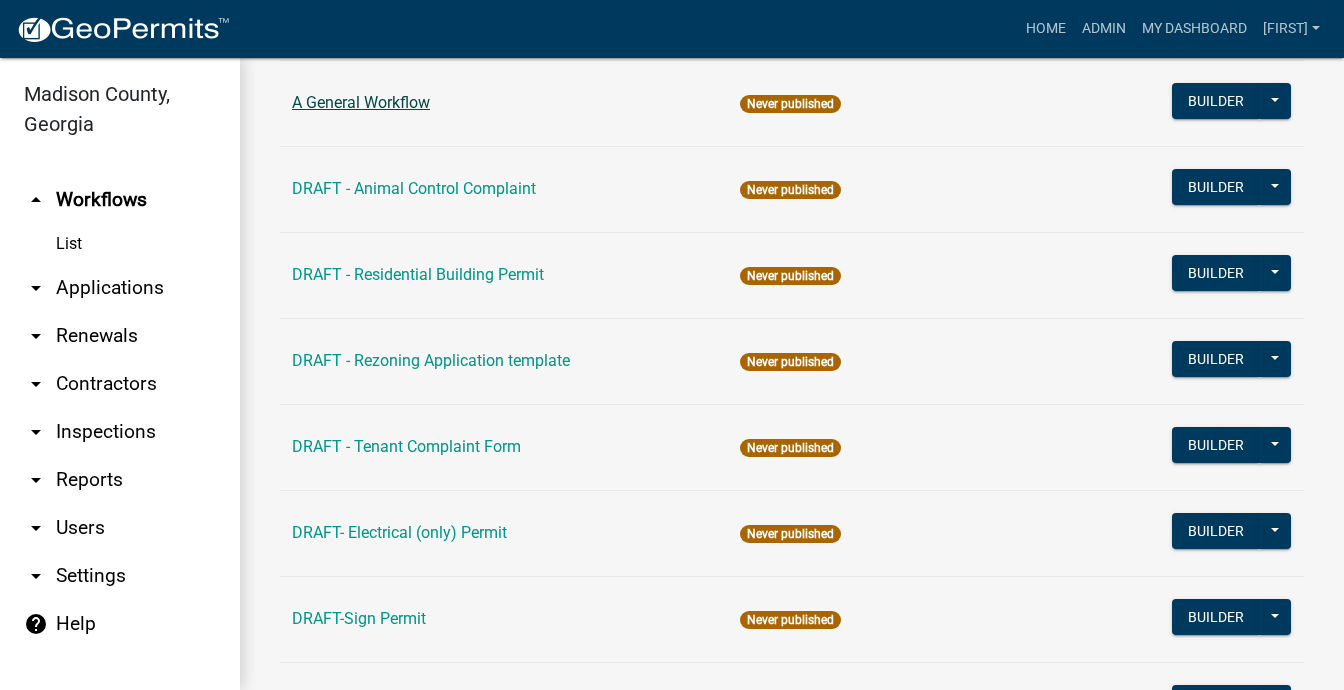 click on "A General Workflow" at bounding box center [361, 102] 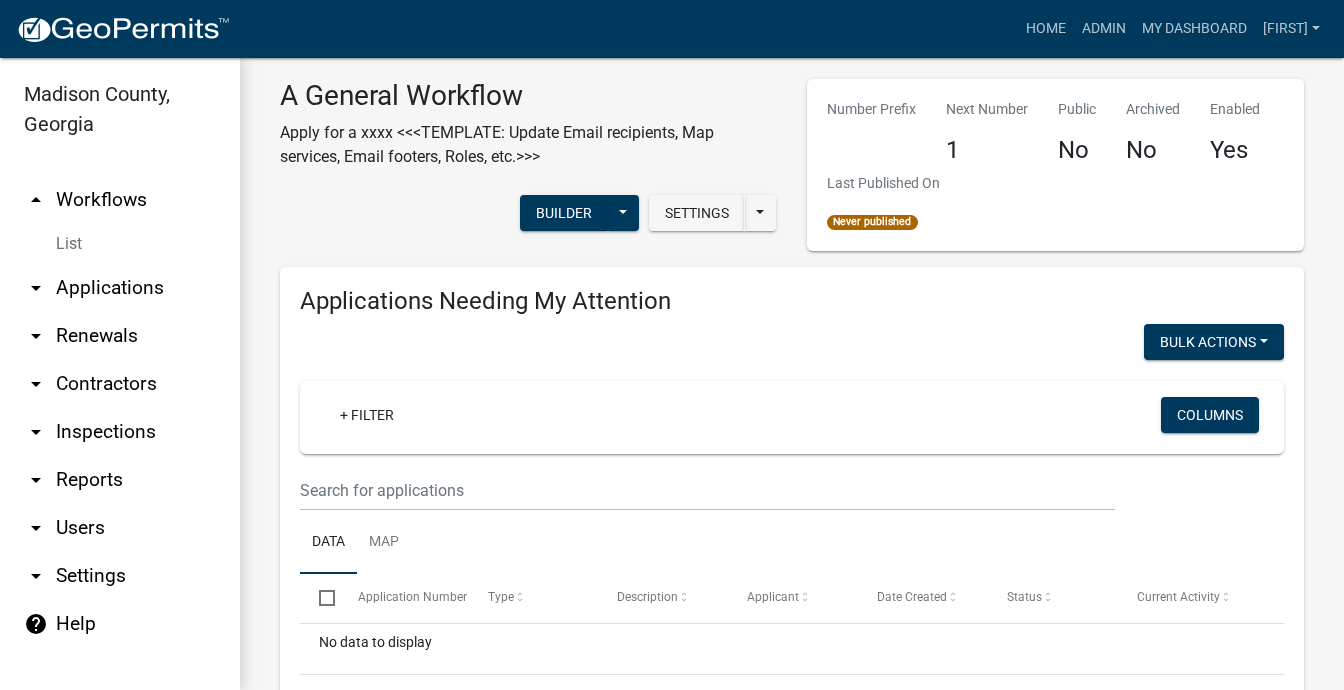 scroll, scrollTop: 0, scrollLeft: 0, axis: both 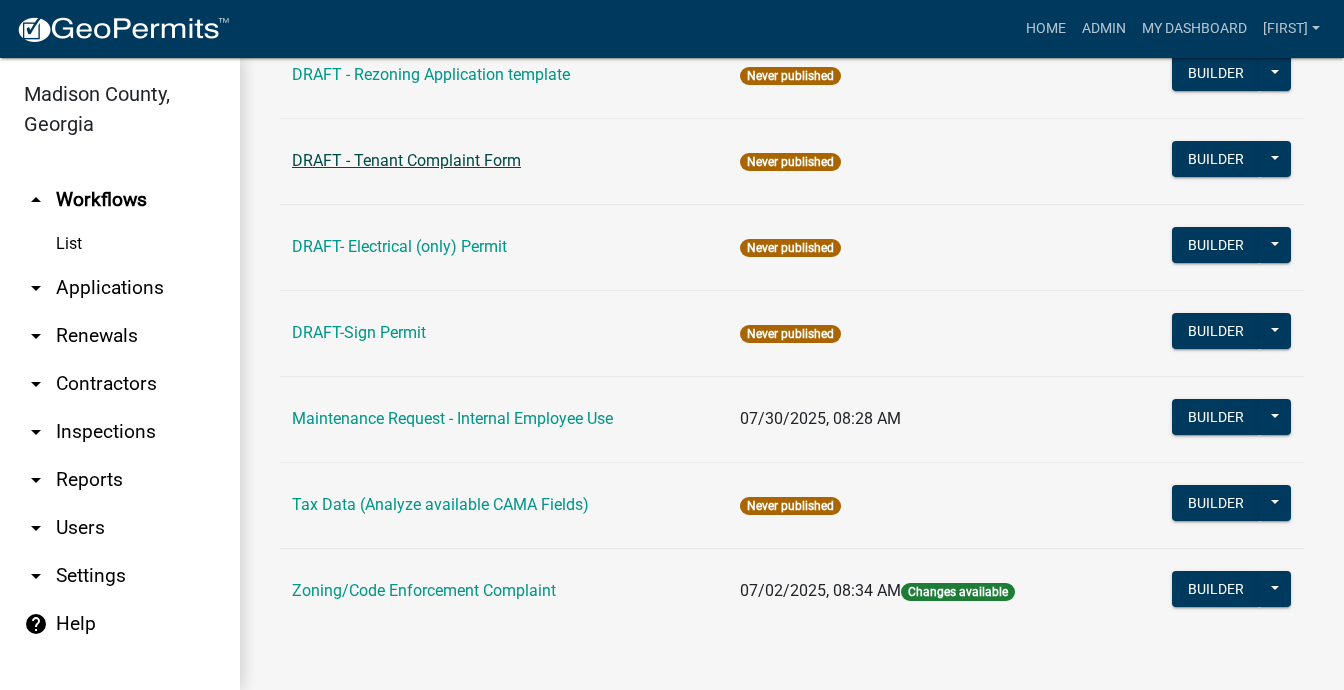 click on "DRAFT - Tenant Complaint Form" at bounding box center [406, 160] 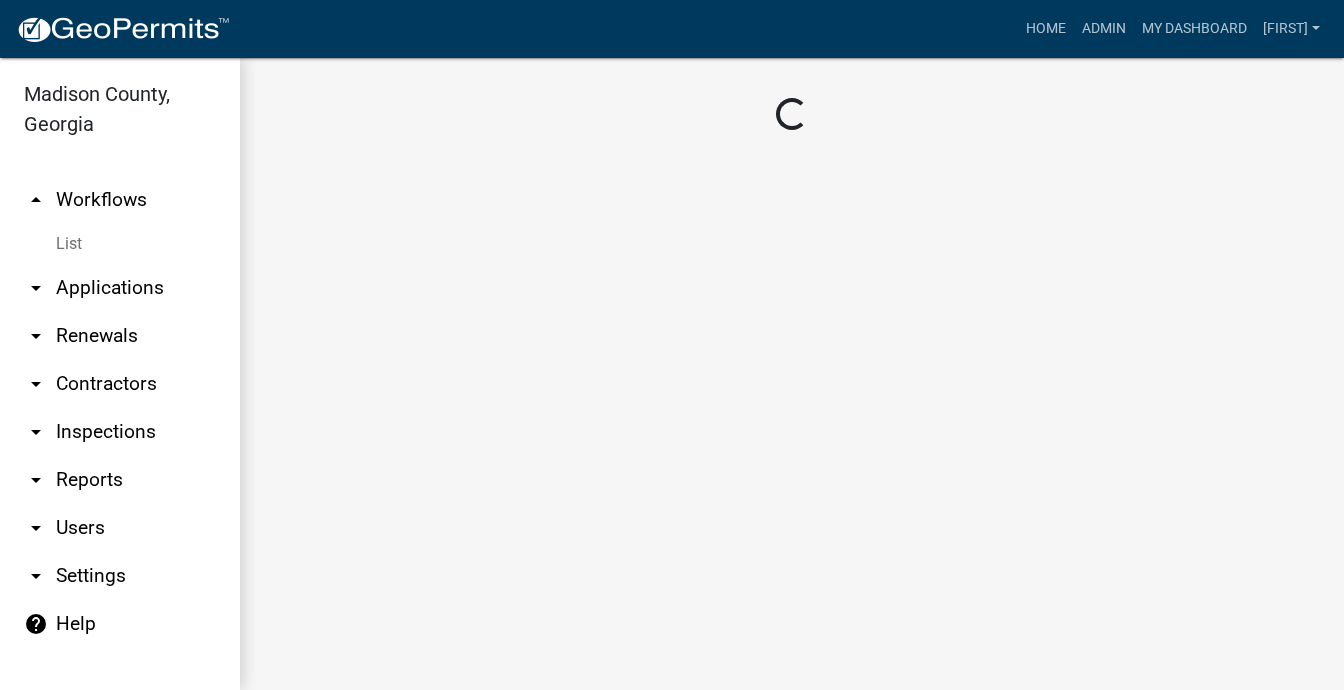 scroll, scrollTop: 0, scrollLeft: 0, axis: both 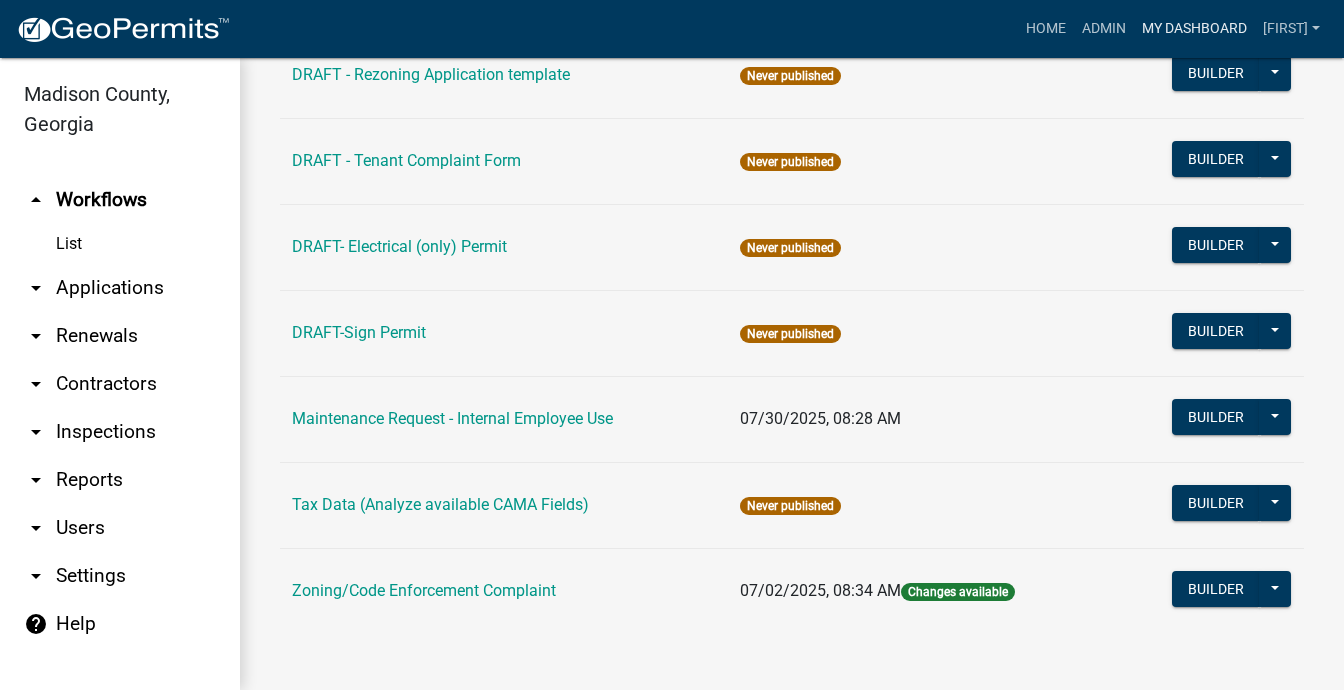 click on "My Dashboard" at bounding box center (1194, 29) 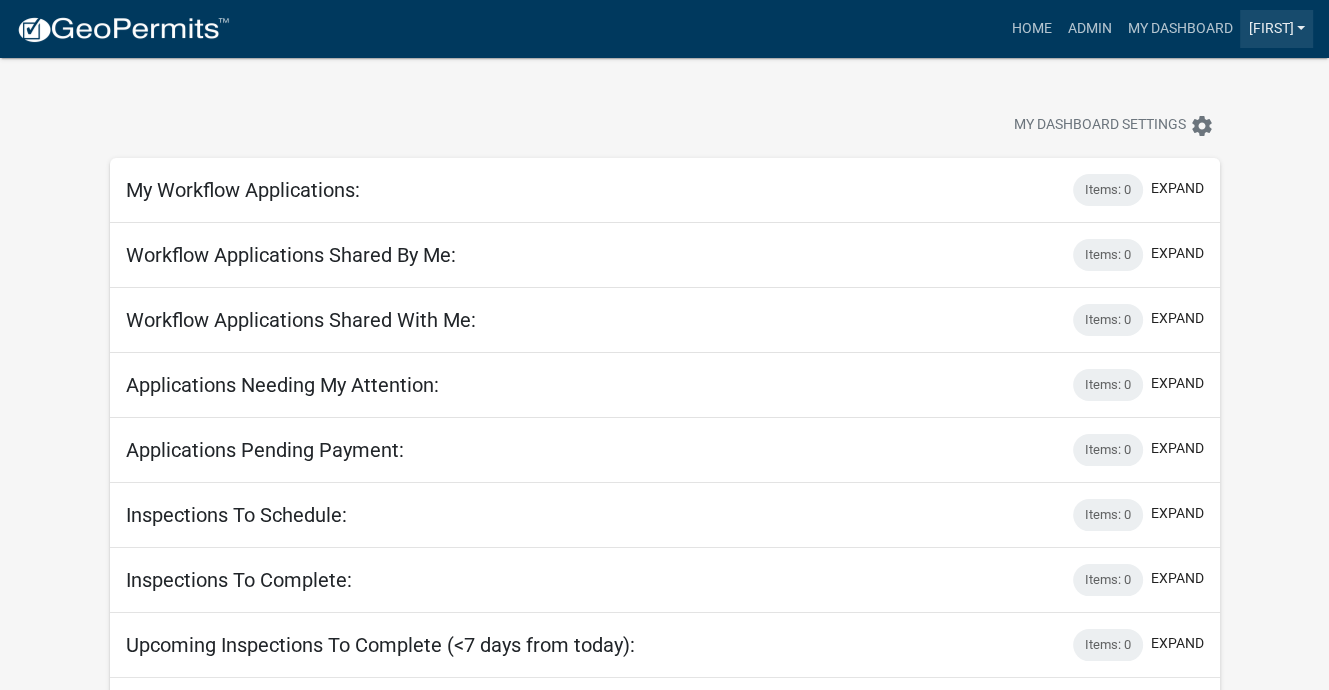 click on "[FIRST]" at bounding box center [1276, 29] 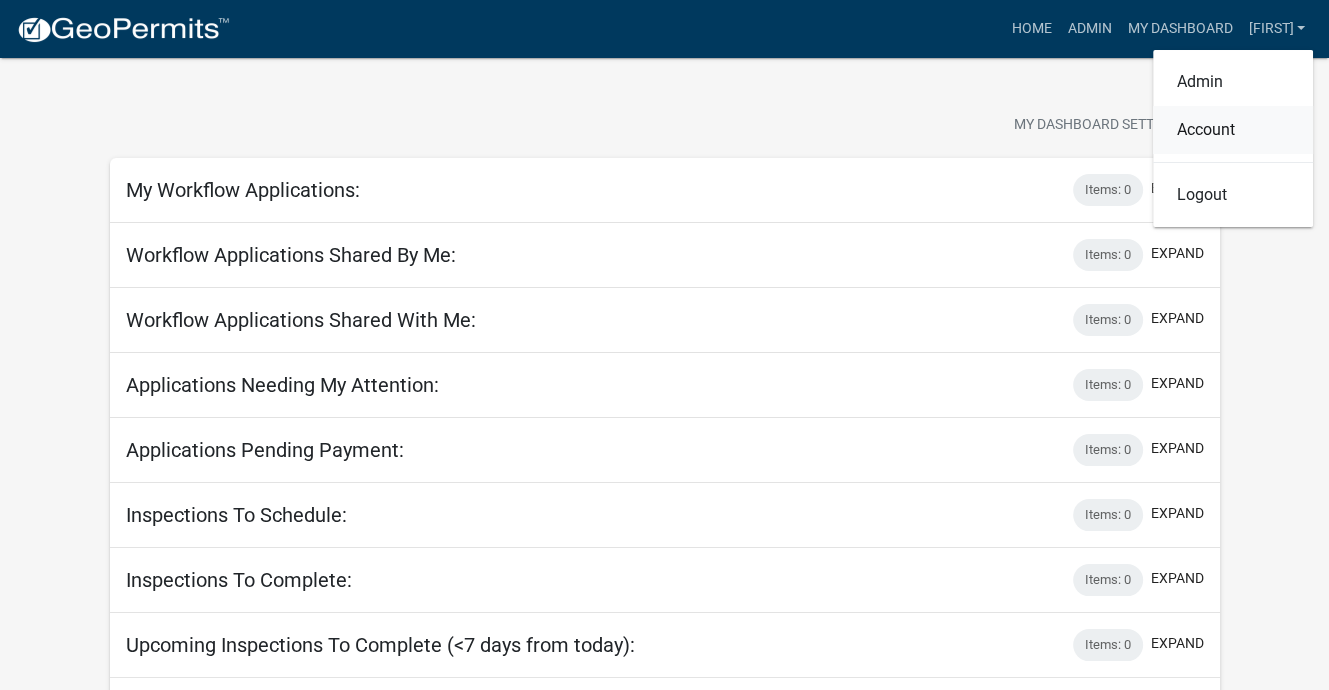 click on "Account" at bounding box center (1233, 130) 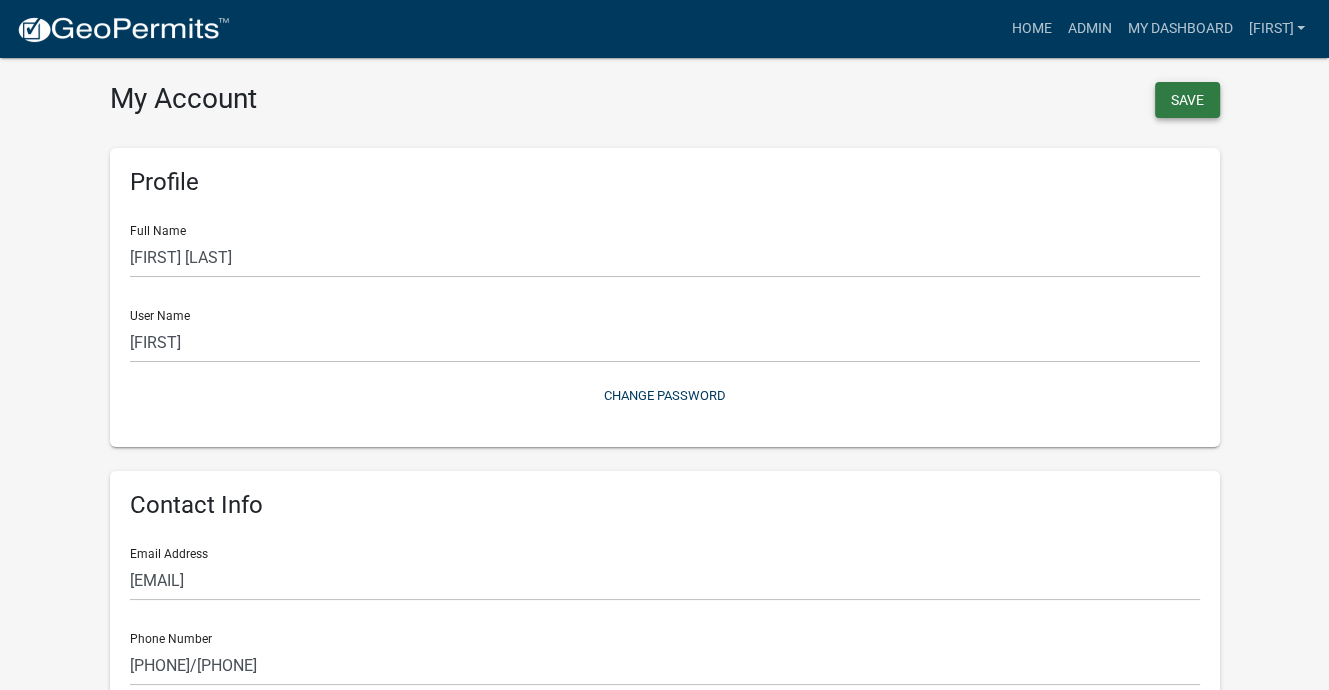 click on "Save" 